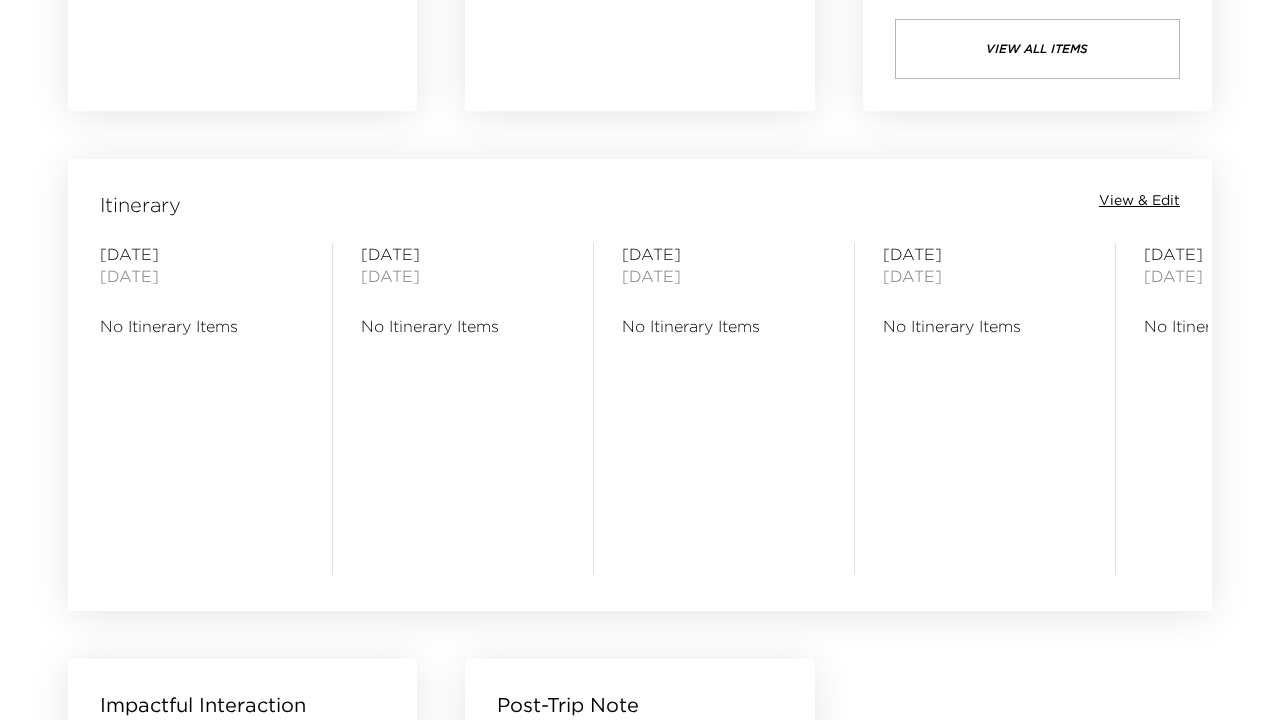 scroll, scrollTop: 1530, scrollLeft: 0, axis: vertical 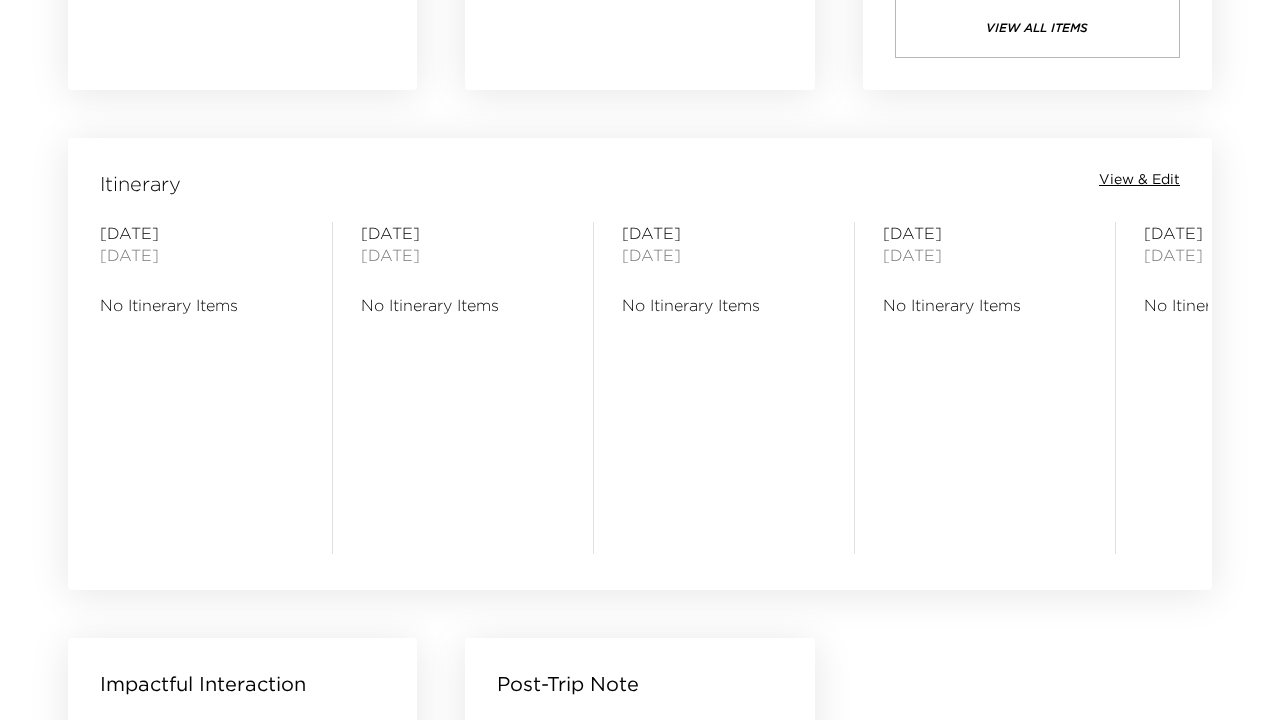 click on "View & Edit" at bounding box center [1139, 180] 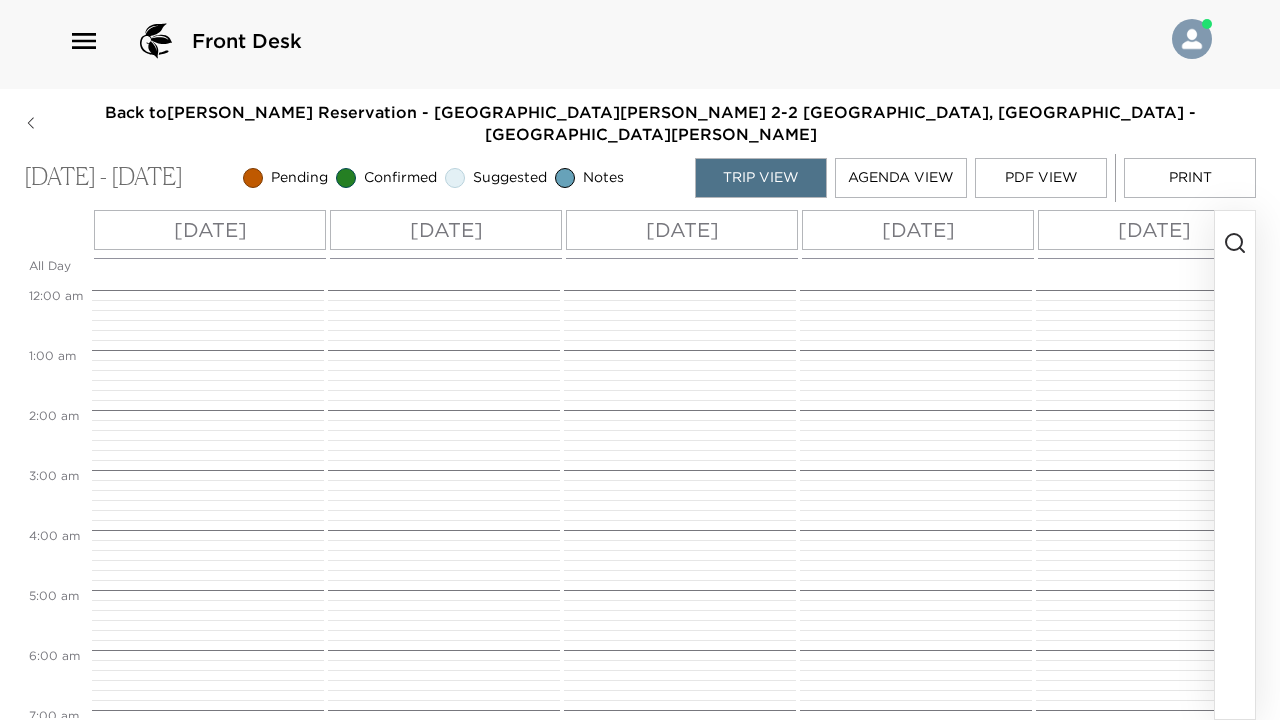 scroll, scrollTop: 0, scrollLeft: 0, axis: both 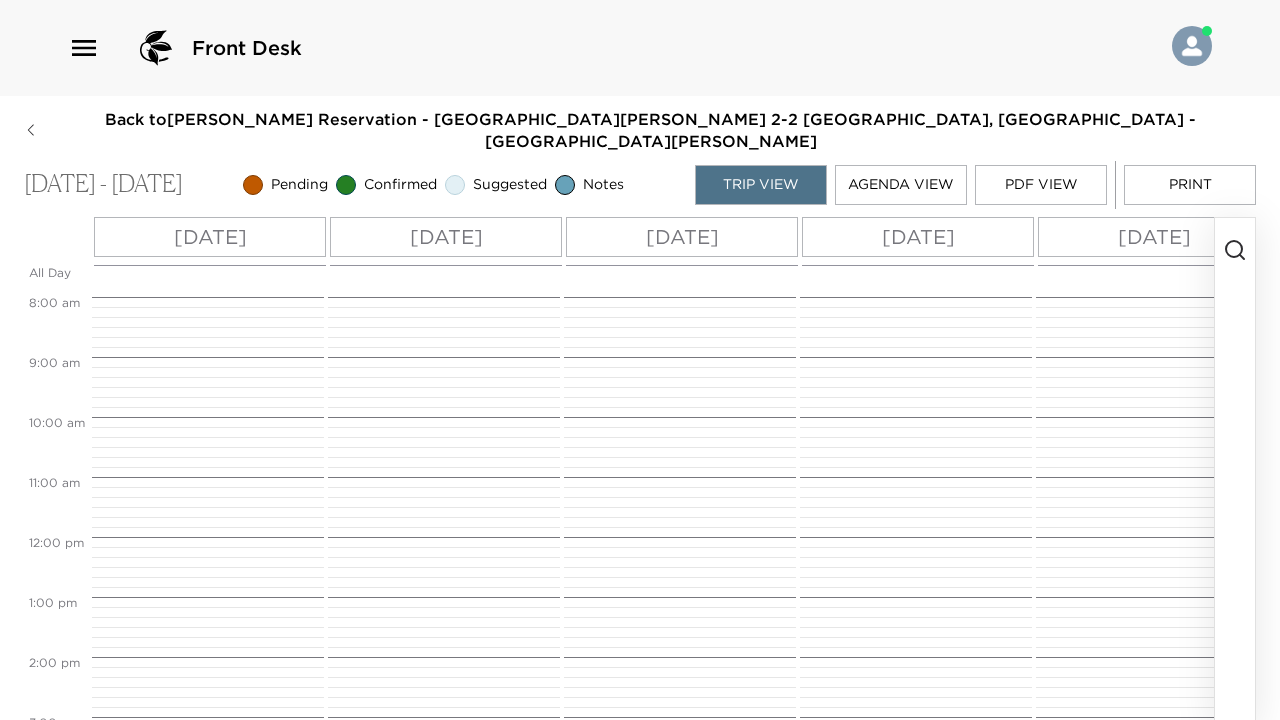 click on "[DATE]" at bounding box center [210, 237] 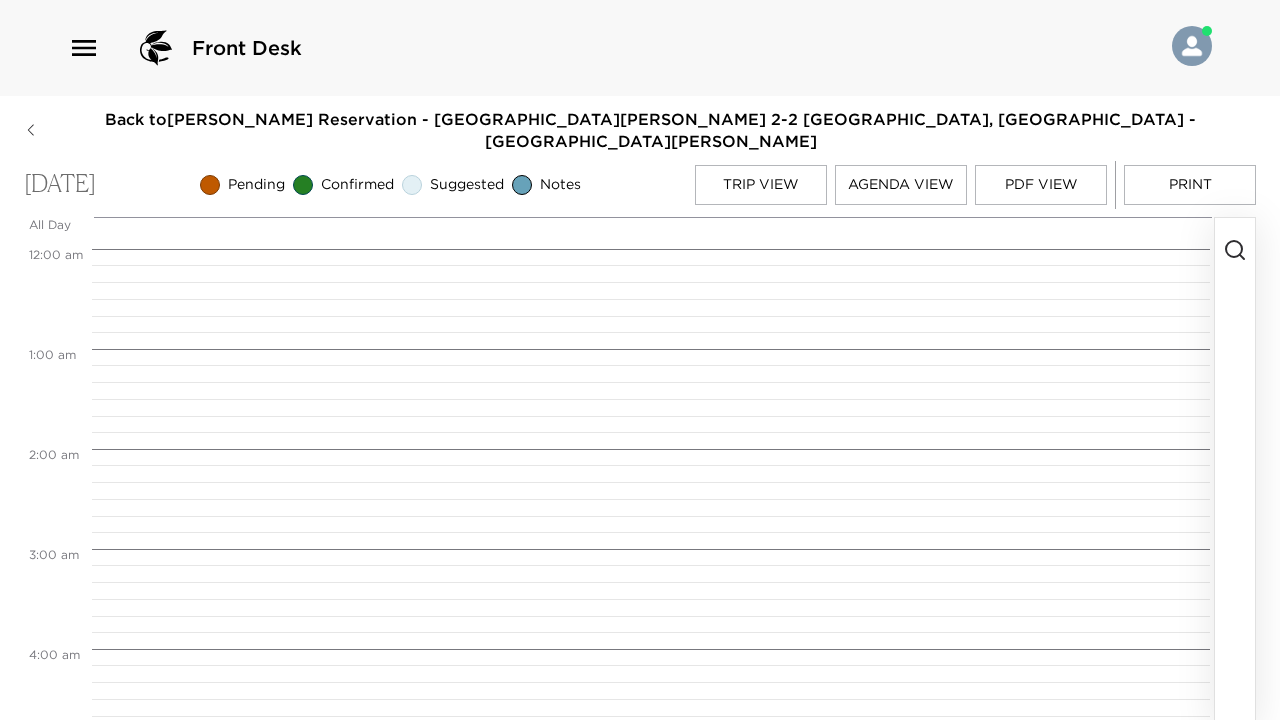 scroll, scrollTop: 800, scrollLeft: 0, axis: vertical 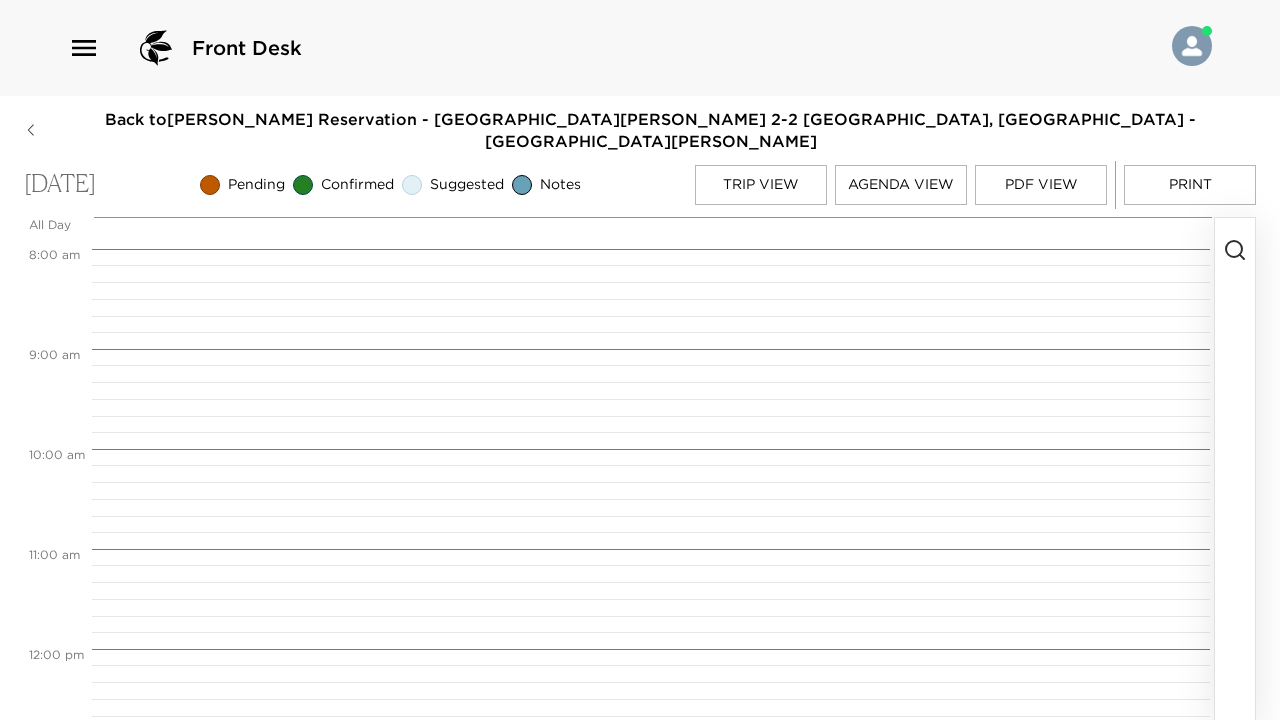 click 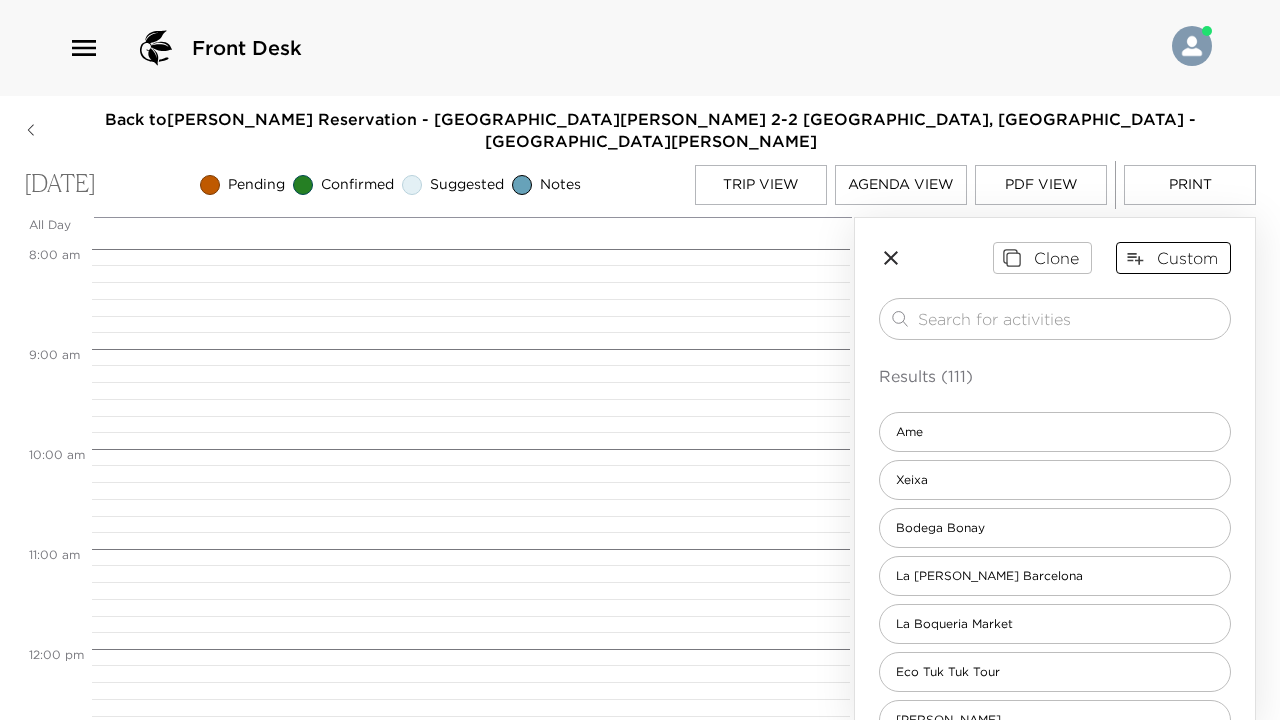 click on "Custom" at bounding box center (1173, 258) 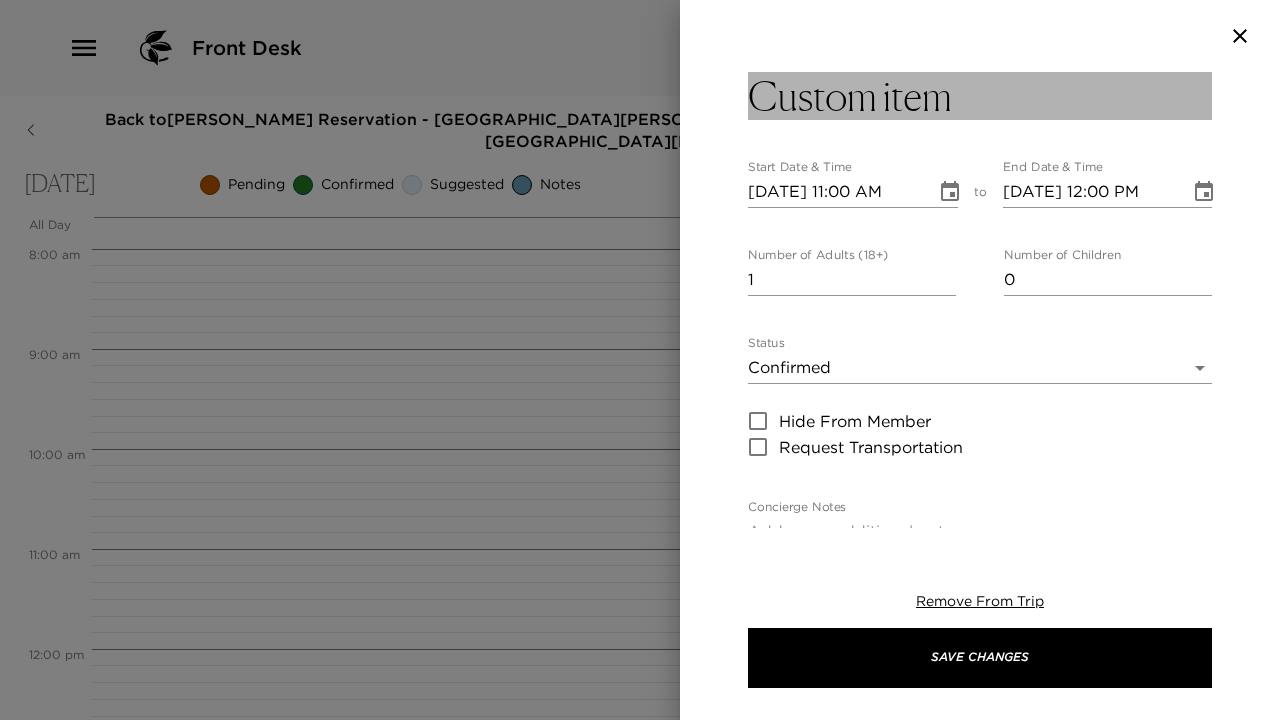 click on "Custom item" at bounding box center (850, 96) 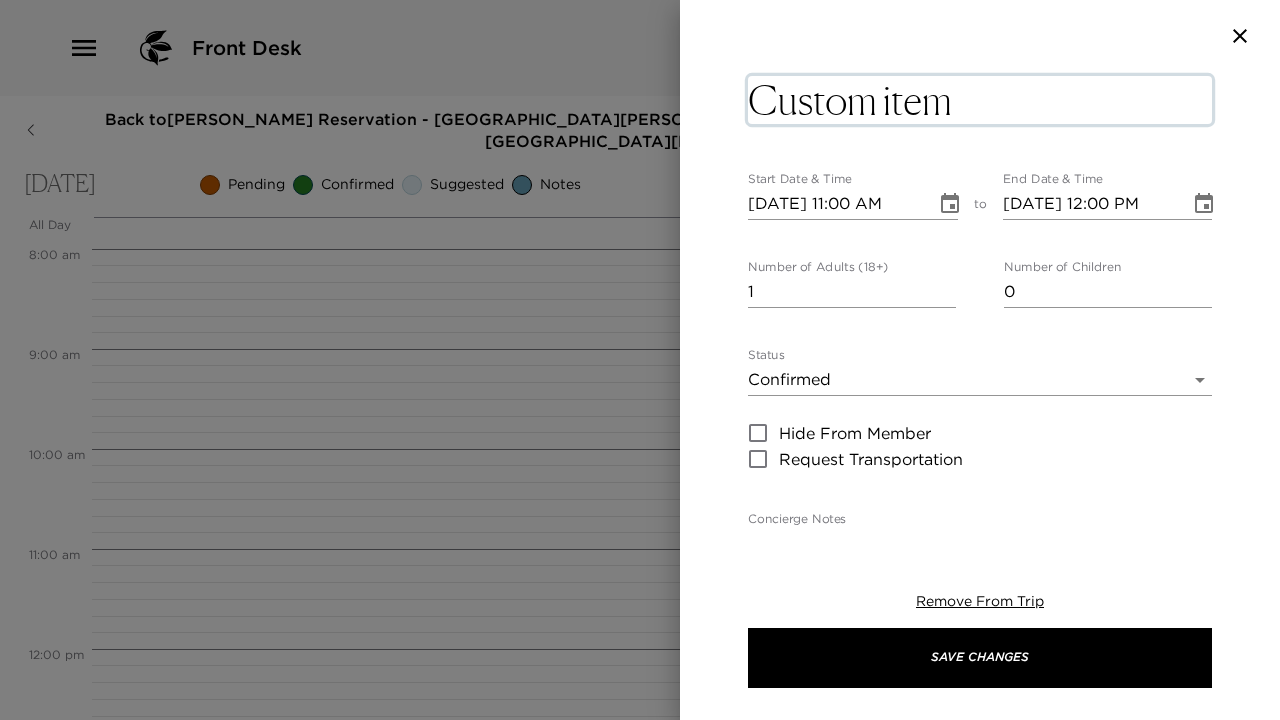 drag, startPoint x: 782, startPoint y: 104, endPoint x: 970, endPoint y: 100, distance: 188.04254 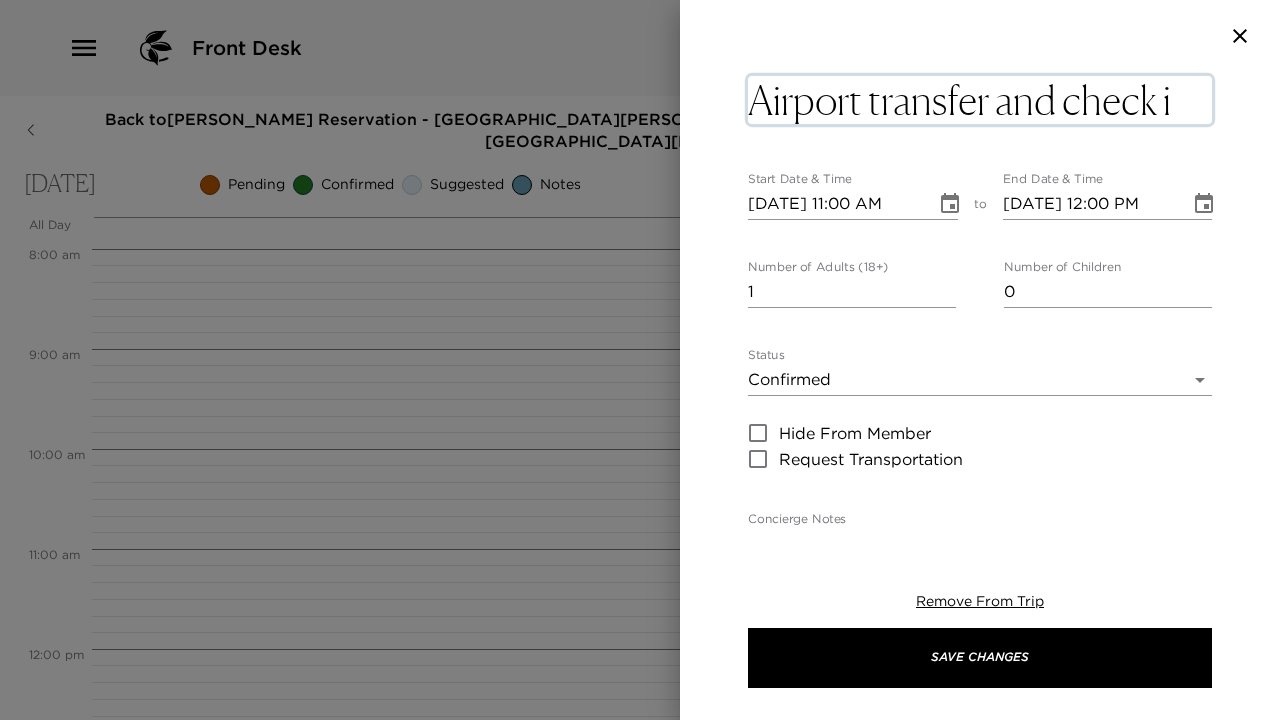 type on "Airport transfer and check in" 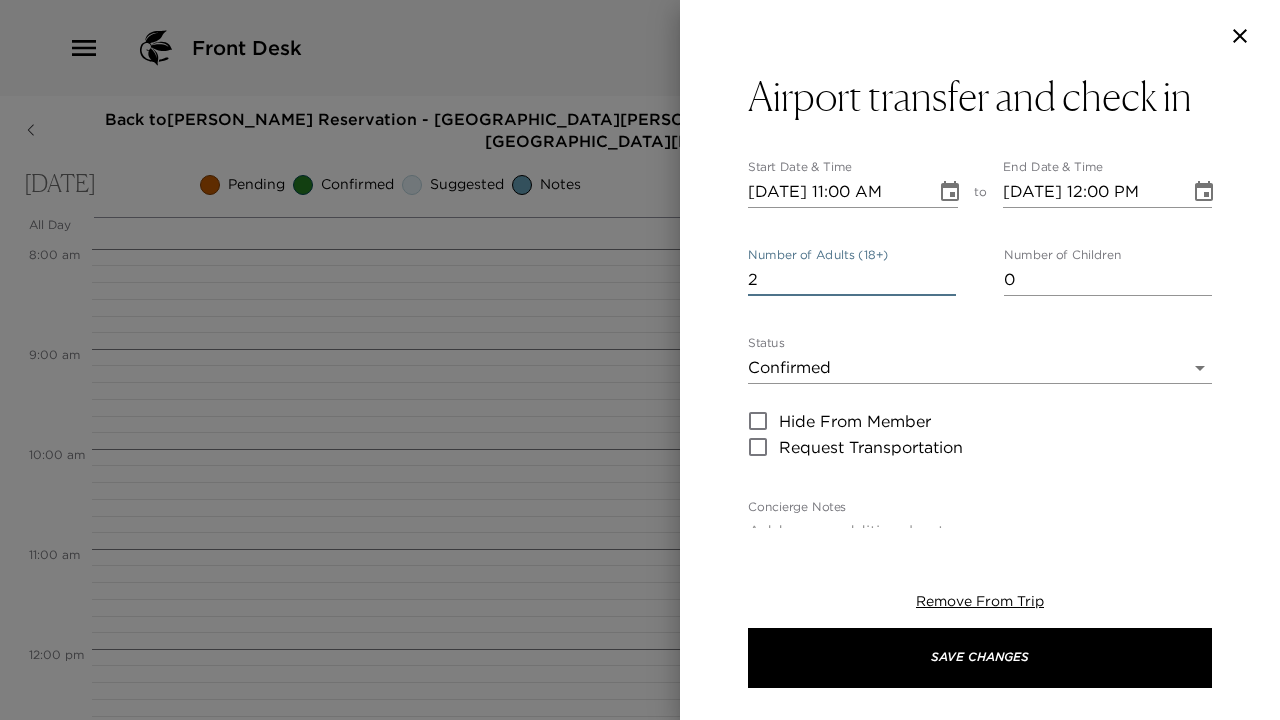 click on "2" at bounding box center [852, 280] 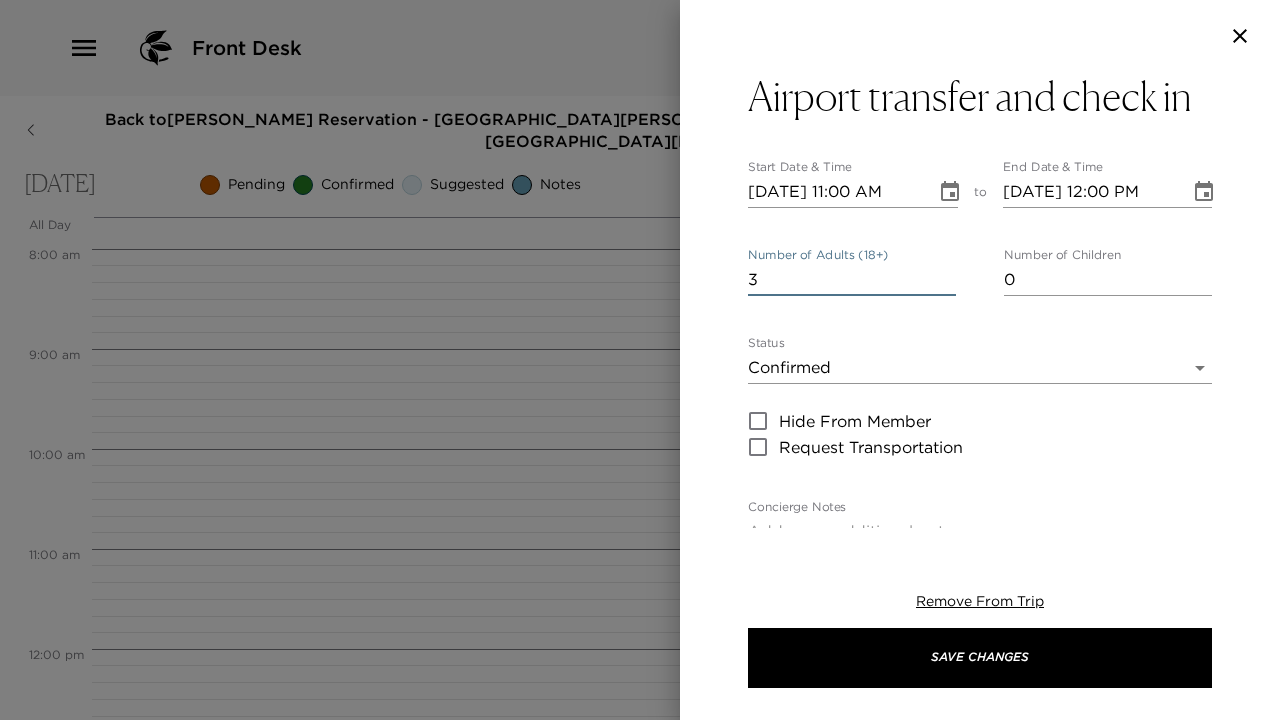 click on "3" at bounding box center [852, 280] 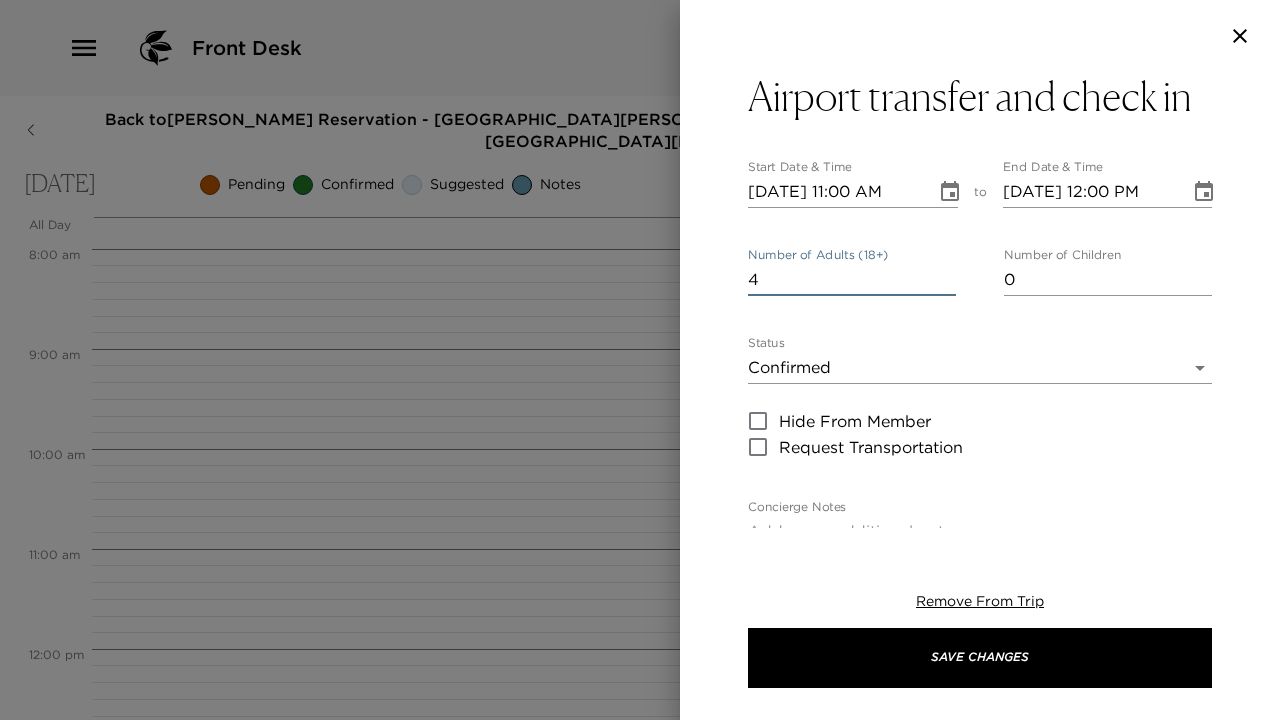 click on "4" at bounding box center (852, 280) 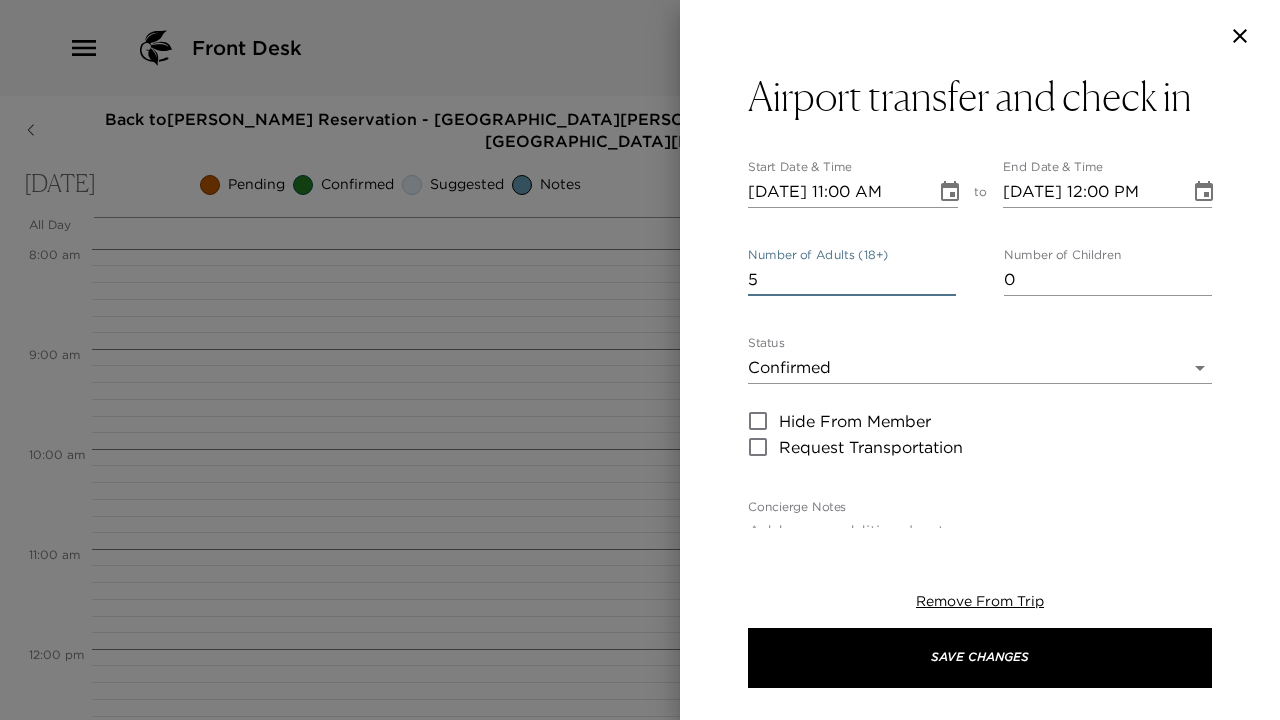click on "5" at bounding box center (852, 280) 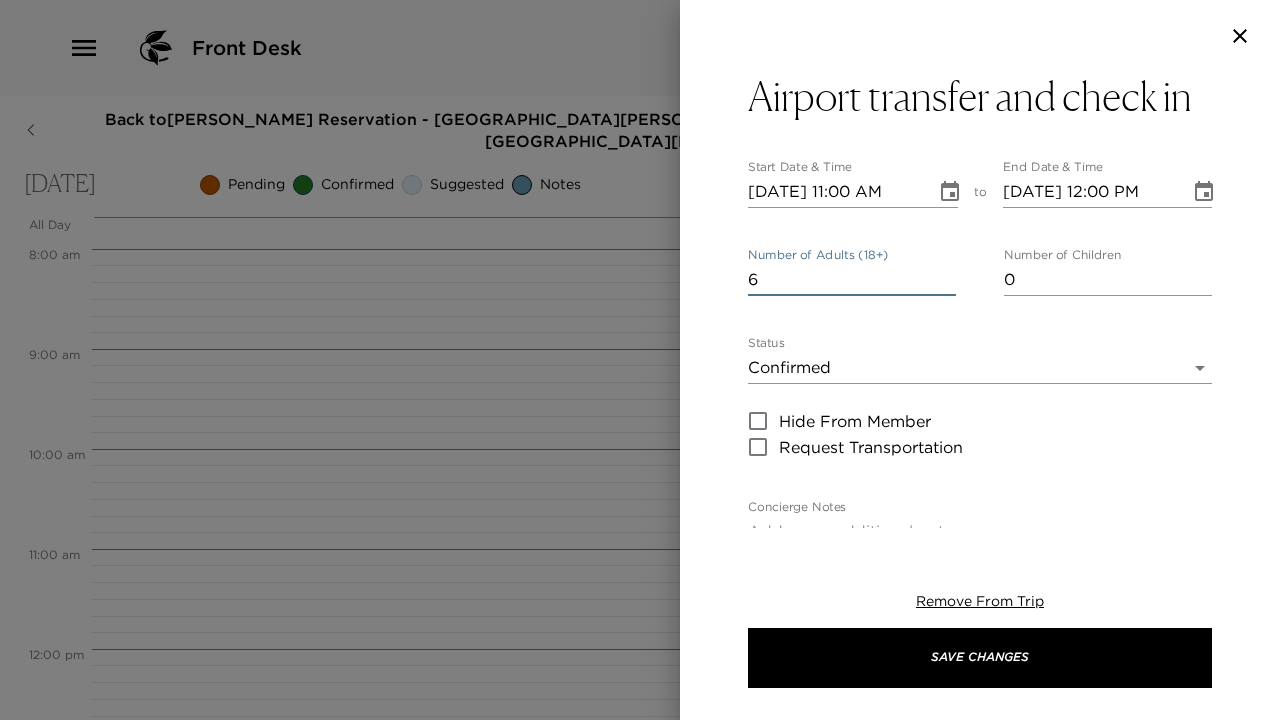 click on "6" at bounding box center [852, 280] 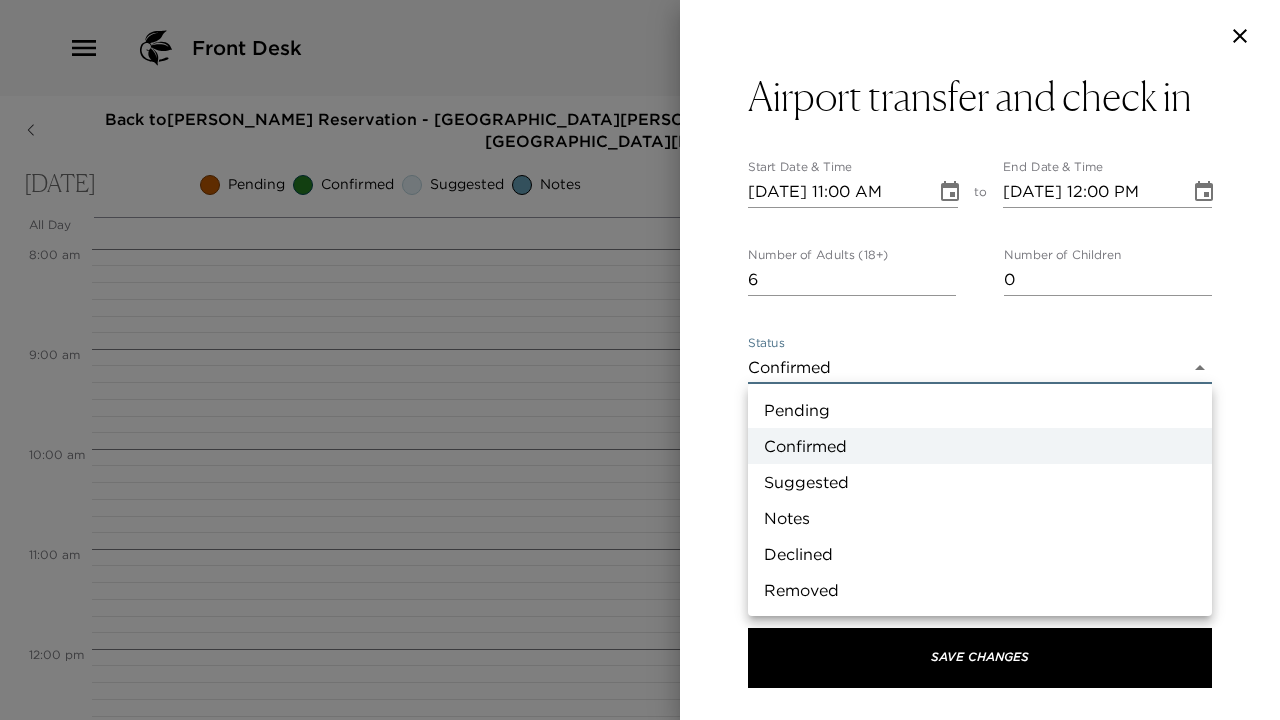 click on "Front Desk Back to  [PERSON_NAME] Reservation - [GEOGRAPHIC_DATA][PERSON_NAME] 2-2 [GEOGRAPHIC_DATA], [GEOGRAPHIC_DATA] - [GEOGRAPHIC_DATA][PERSON_NAME] [DATE] Pending Confirmed Suggested Notes Trip View Agenda View PDF View Print All Day [DATE] 12:00 AM 1:00 AM 2:00 AM 3:00 AM 4:00 AM 5:00 AM 6:00 AM 7:00 AM 8:00 AM 9:00 AM 10:00 AM 11:00 AM 12:00 PM 1:00 PM 2:00 PM 3:00 PM 4:00 PM 5:00 PM 6:00 PM 7:00 PM 8:00 PM 9:00 PM 10:00 PM 11:00 PM Clone Custom ​ Results (111) Ame Xeixa Bodega [PERSON_NAME][GEOGRAPHIC_DATA] [GEOGRAPHIC_DATA] [GEOGRAPHIC_DATA] Eco Tuk Tuk Tour Gusto Ristorante Tragaluz [GEOGRAPHIC_DATA] transfer and check in Start Date & Time [DATE] 11:00 AM to End Date & Time [DATE] 12:00 PM Number of Adults (18+) 6 Number of Children 0 Status Confirmed Confirmed Hide From Member Request Transportation Concierge Notes x Cost ​ x Address ​ x Phone Number ​ Email ​ Website ​ Cancellation Policy ​ undefined Recommended Attire ​ undefined Age Range ​ undefined Remove From Trip Save Changes Pending Confirmed Suggested" at bounding box center (640, 360) 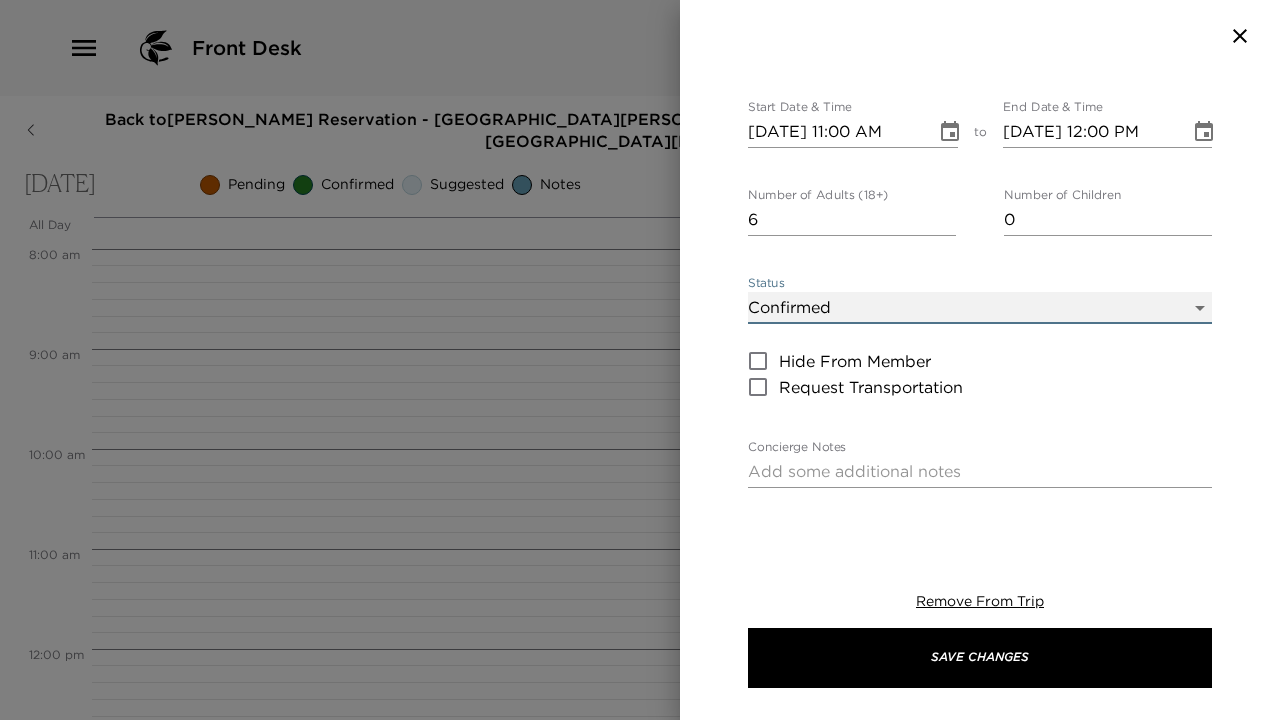 scroll, scrollTop: 93, scrollLeft: 0, axis: vertical 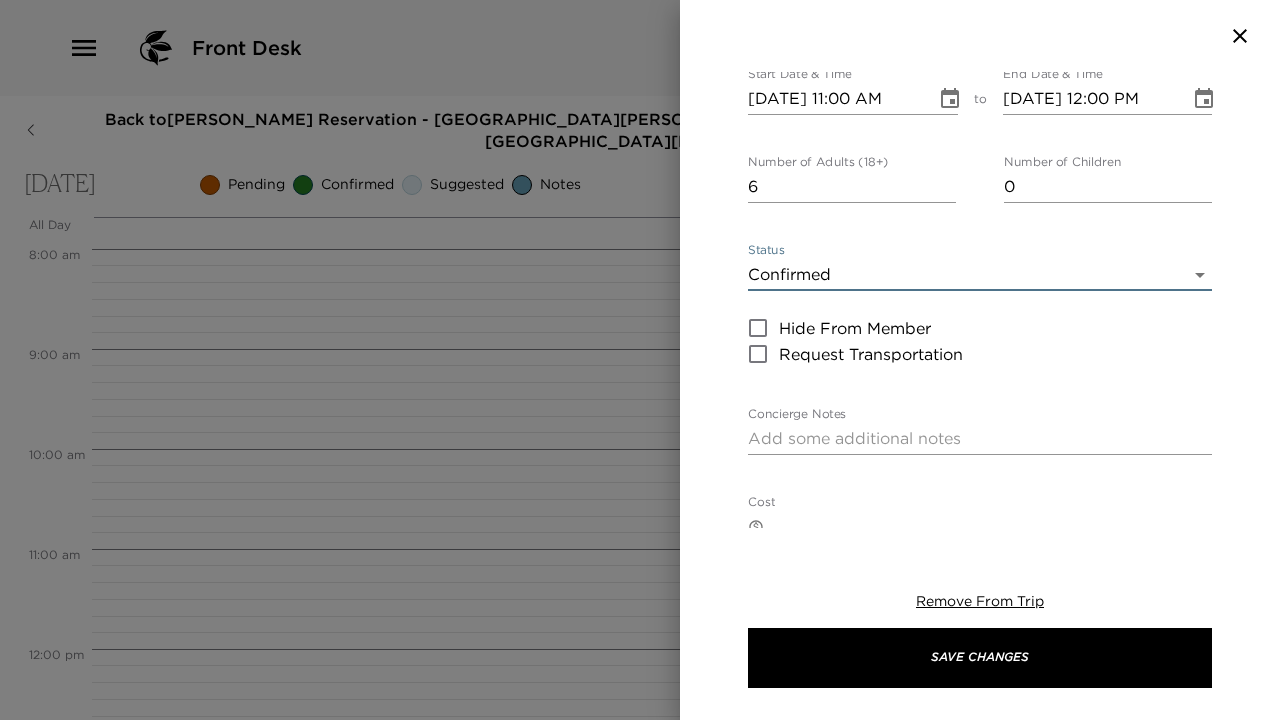 click on "x" at bounding box center (980, 439) 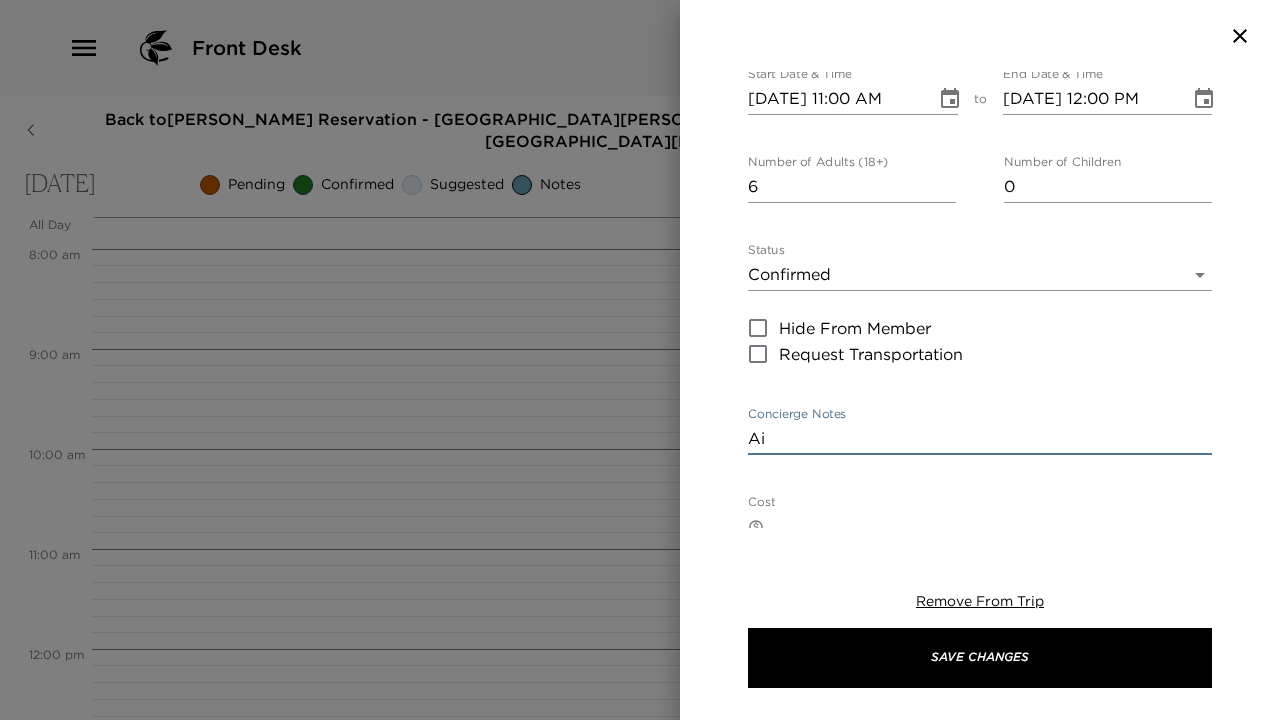 type on "A" 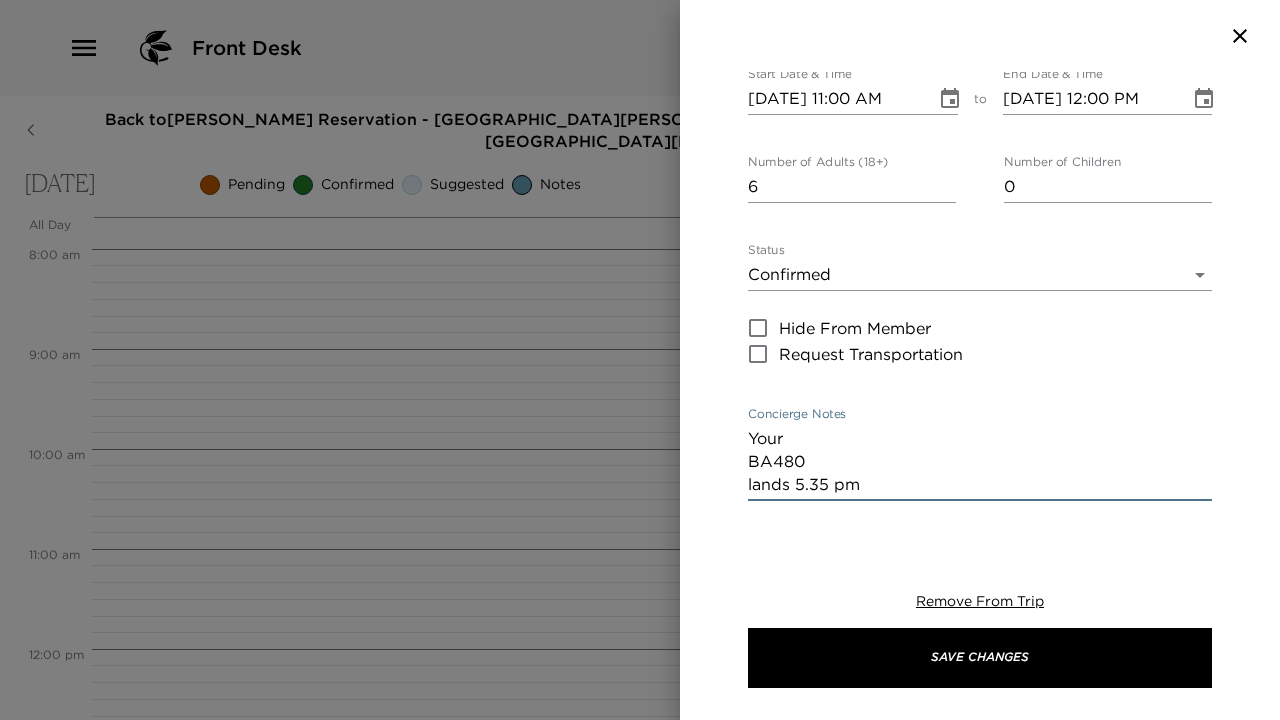 drag, startPoint x: 832, startPoint y: 464, endPoint x: 735, endPoint y: 464, distance: 97 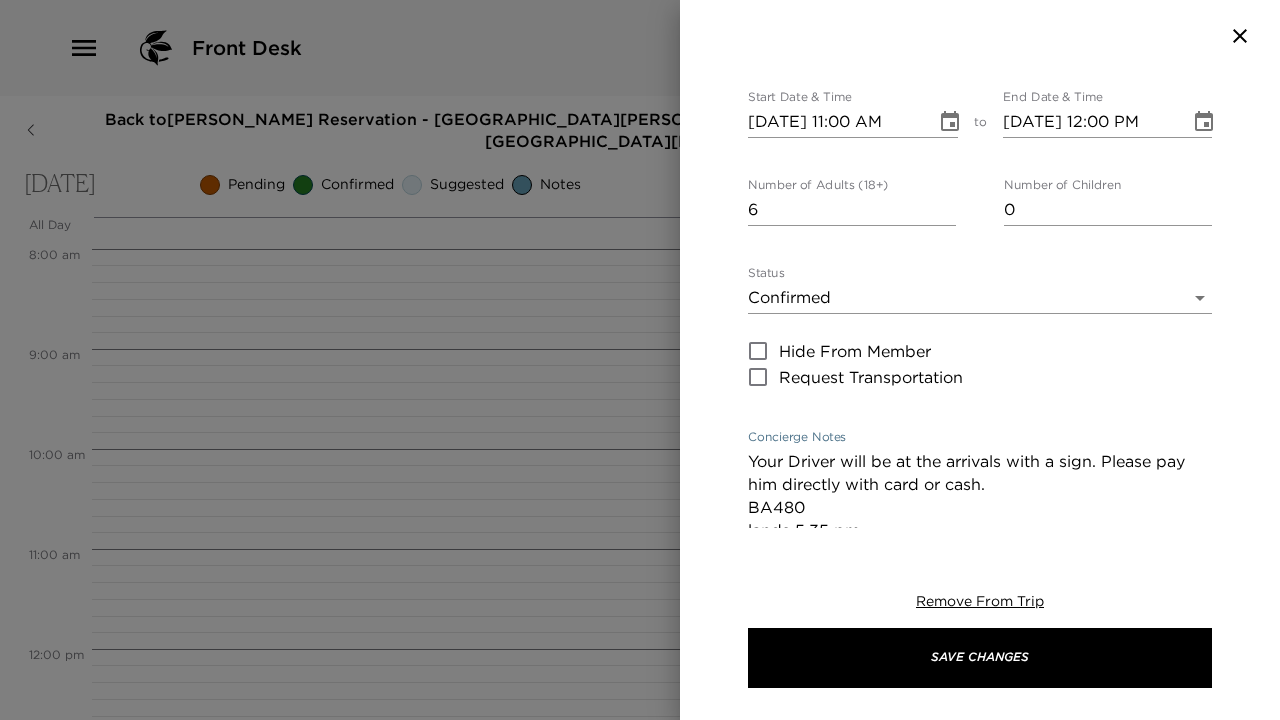 scroll, scrollTop: 71, scrollLeft: 0, axis: vertical 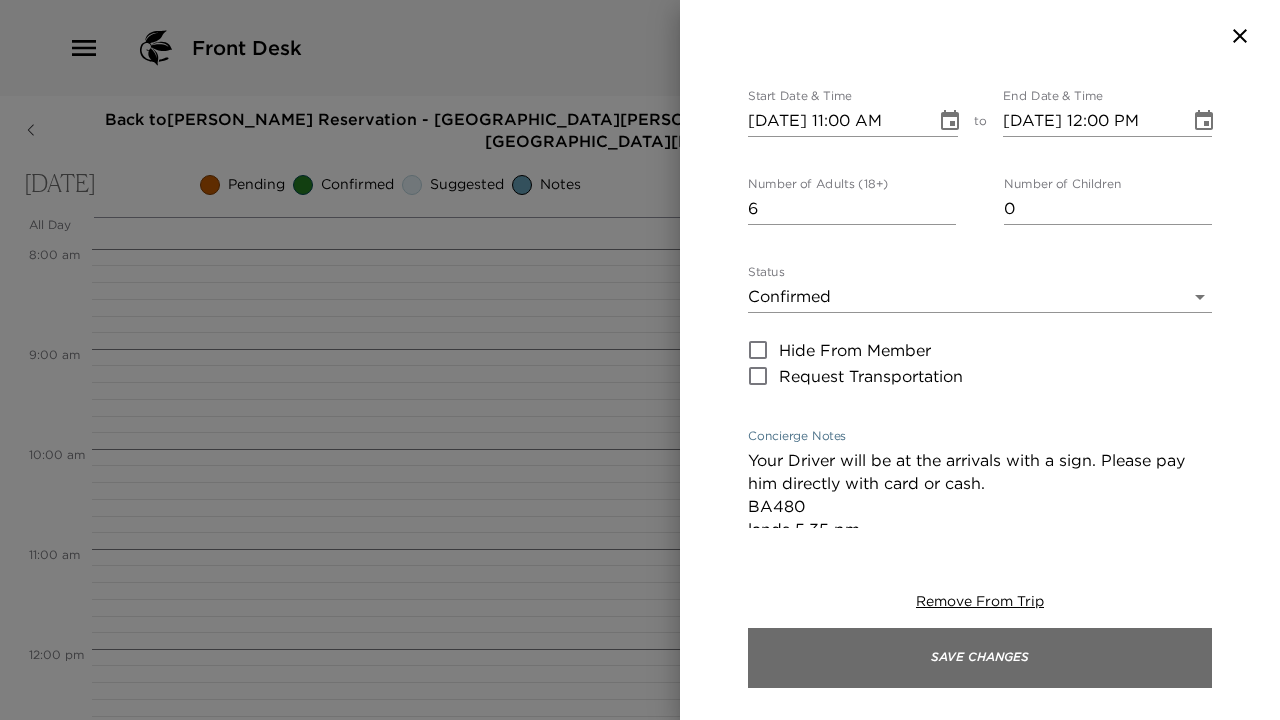type on "Your Driver will be at the arrivals with a sign. Please pay him directly with card or cash.
BA480
lands 5.35 pm" 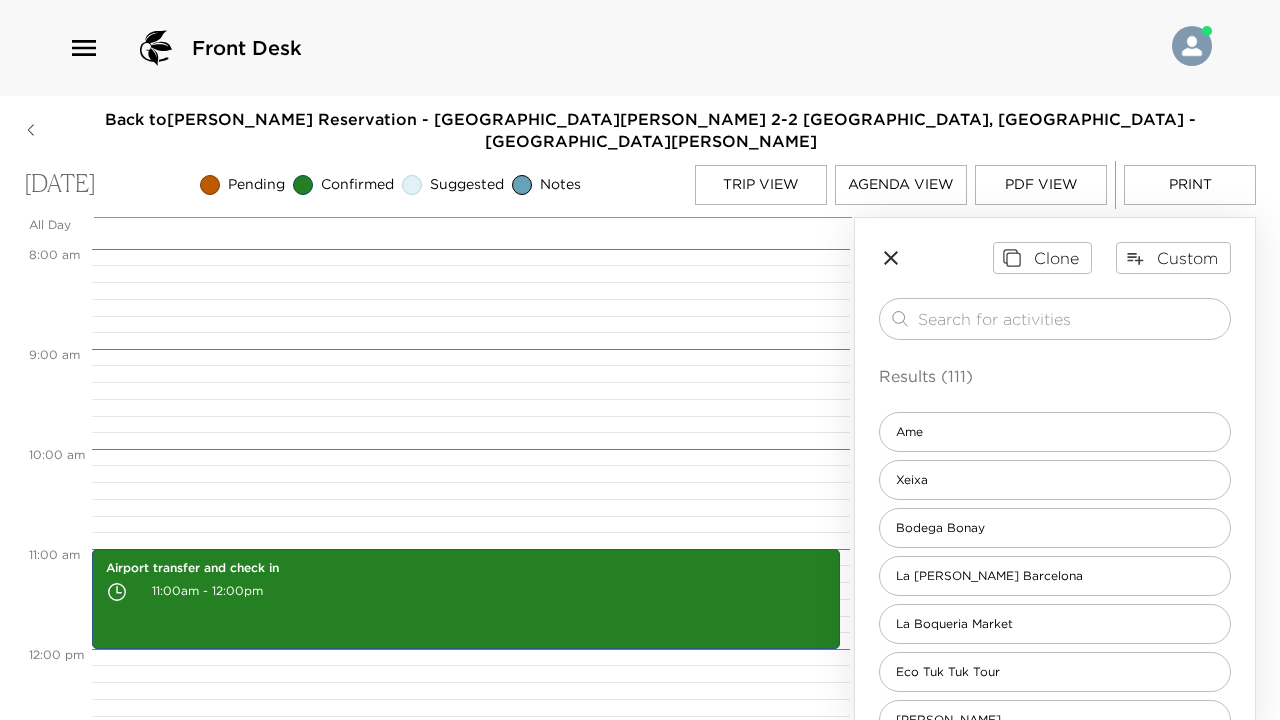 click 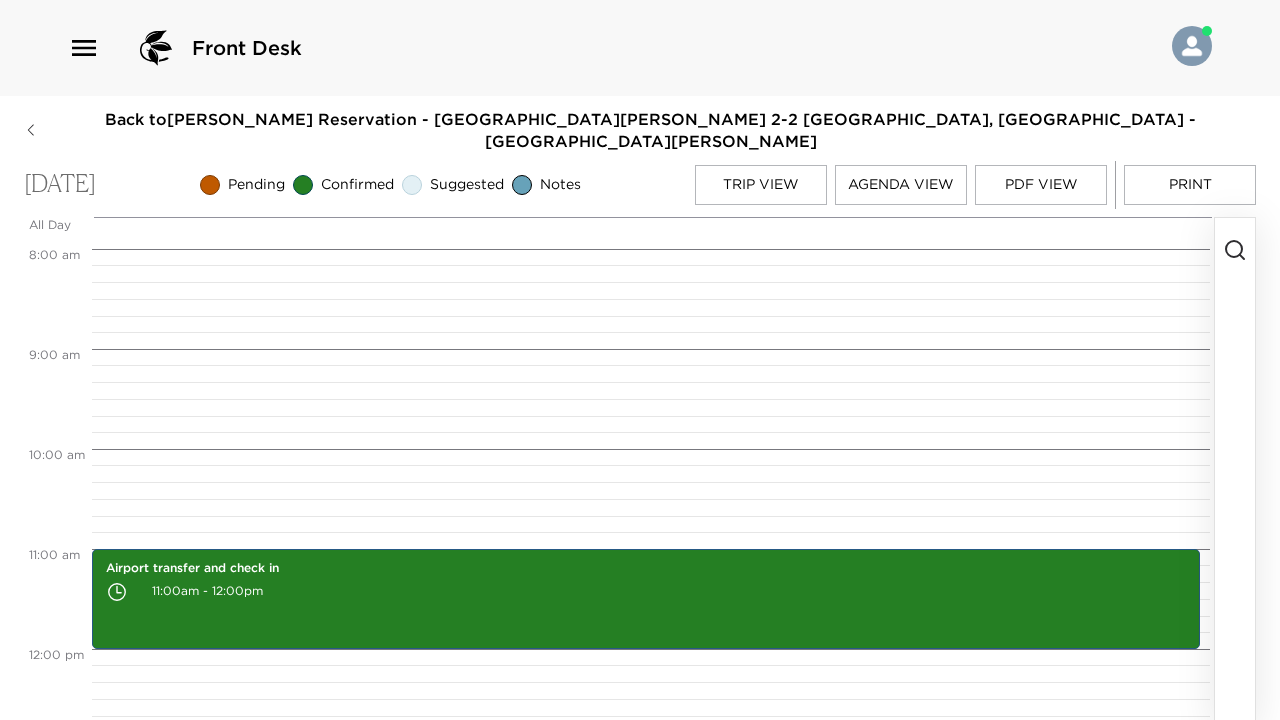 click on "Agenda View" at bounding box center [901, 185] 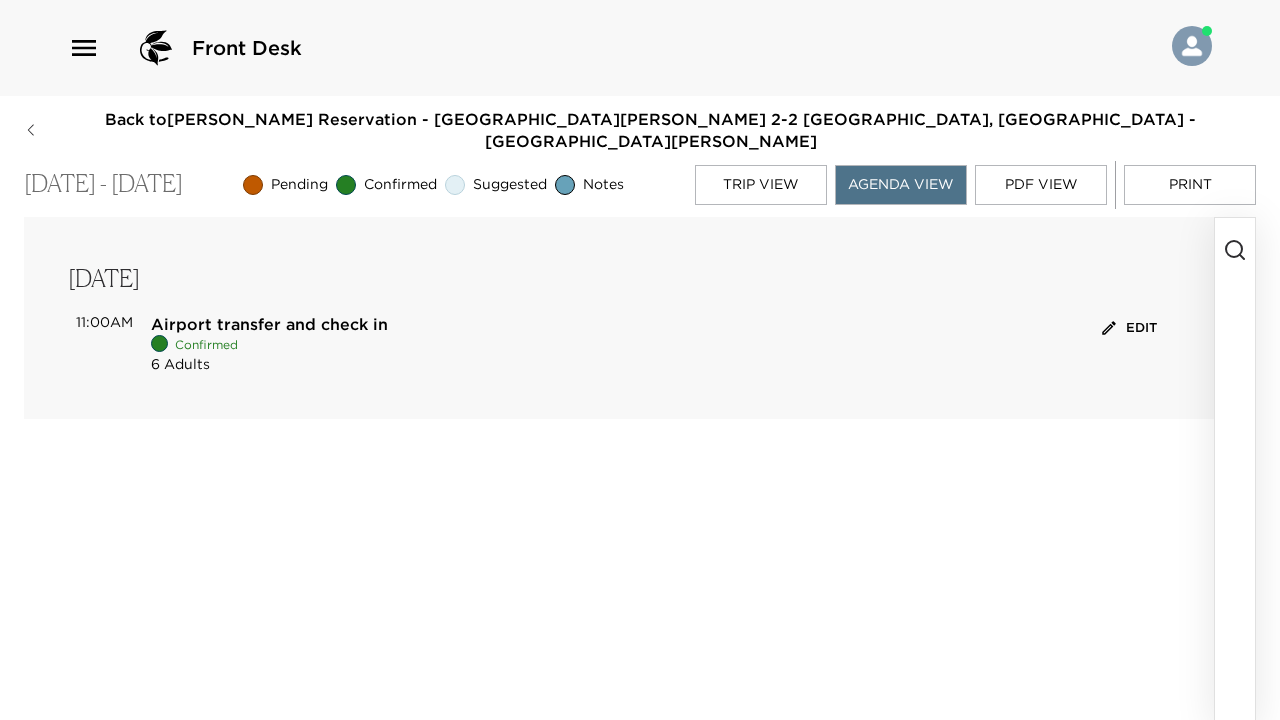 click on "Trip View" at bounding box center (761, 185) 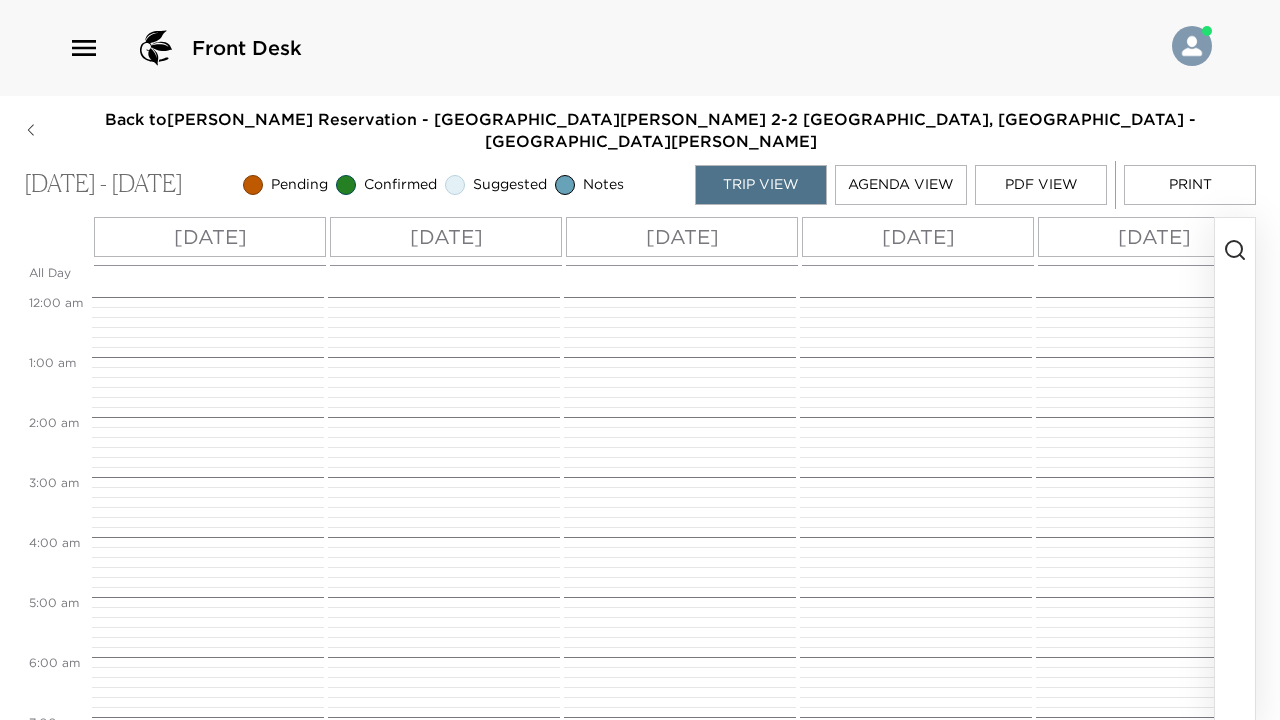 scroll, scrollTop: 660, scrollLeft: 0, axis: vertical 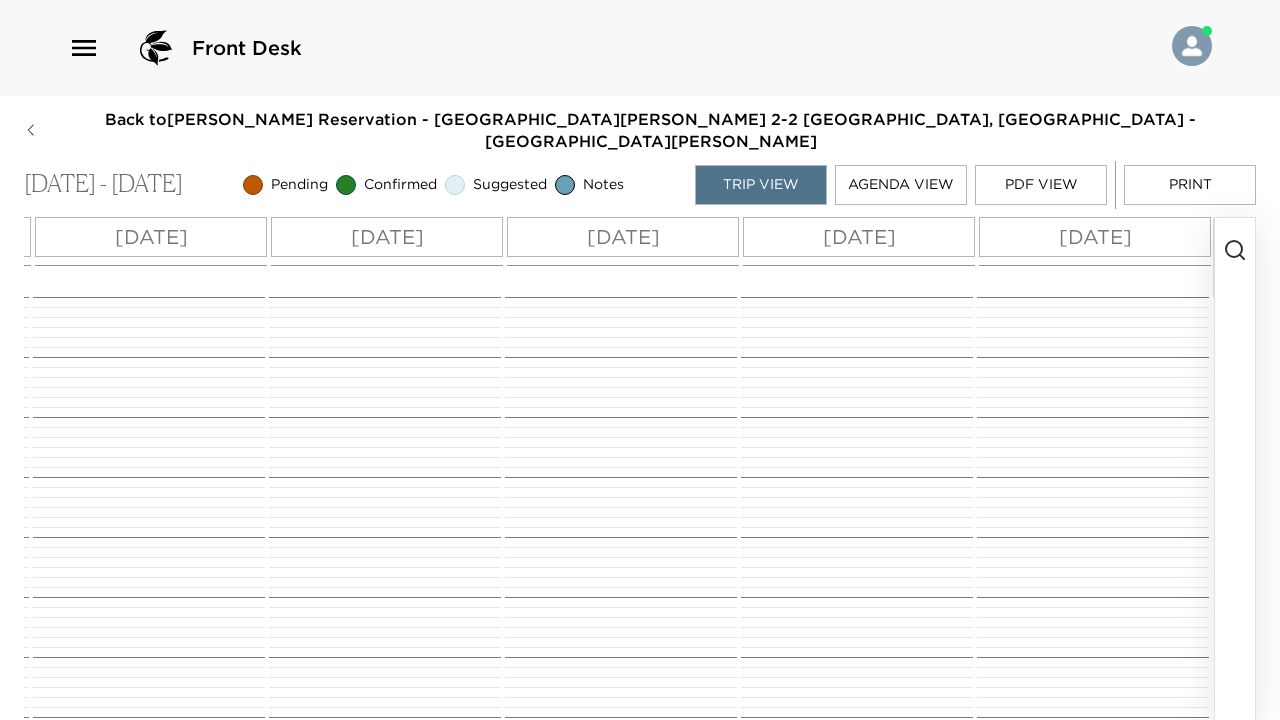 click on "[DATE]" at bounding box center (1095, 237) 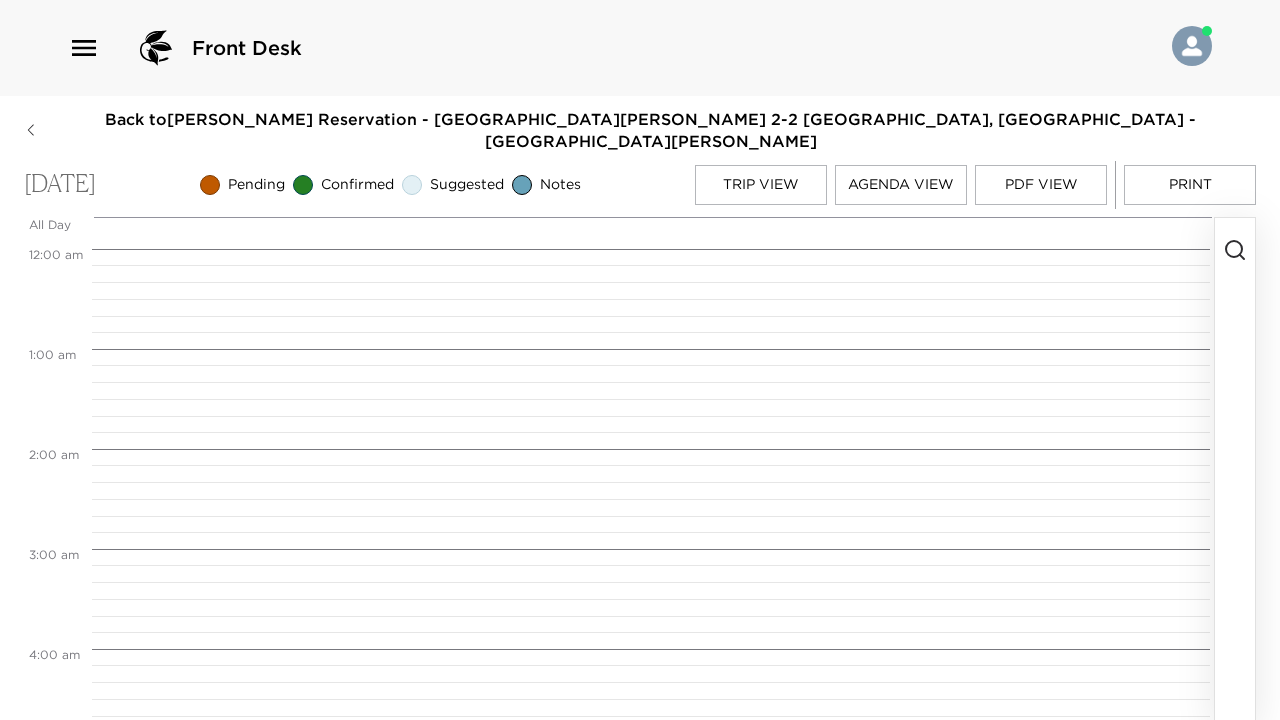 scroll, scrollTop: 800, scrollLeft: 0, axis: vertical 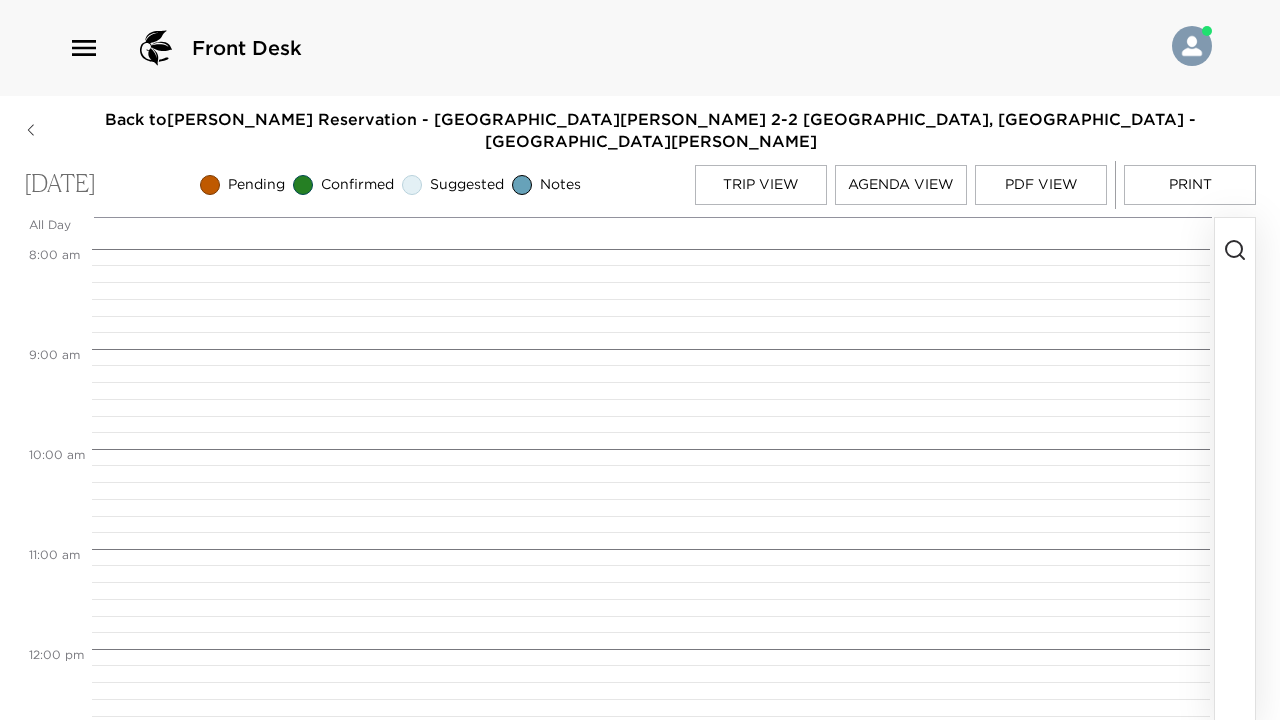 click at bounding box center [1235, 472] 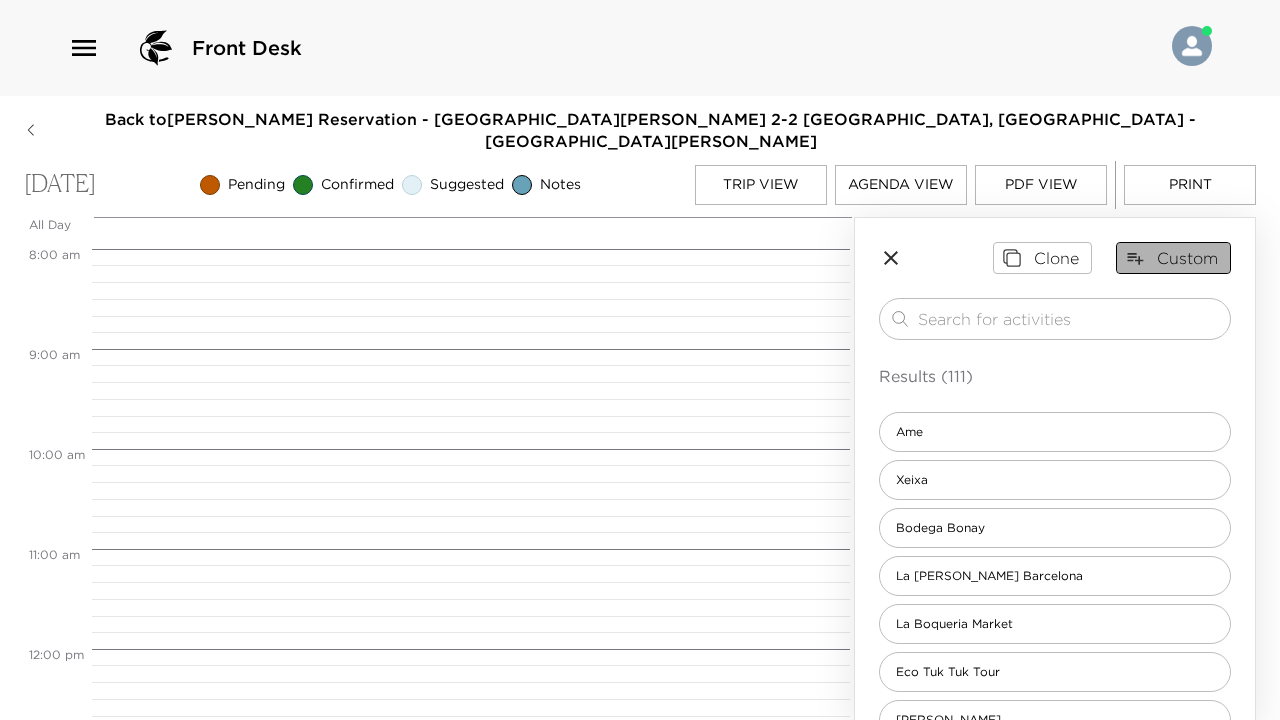 click on "Custom" at bounding box center (1173, 258) 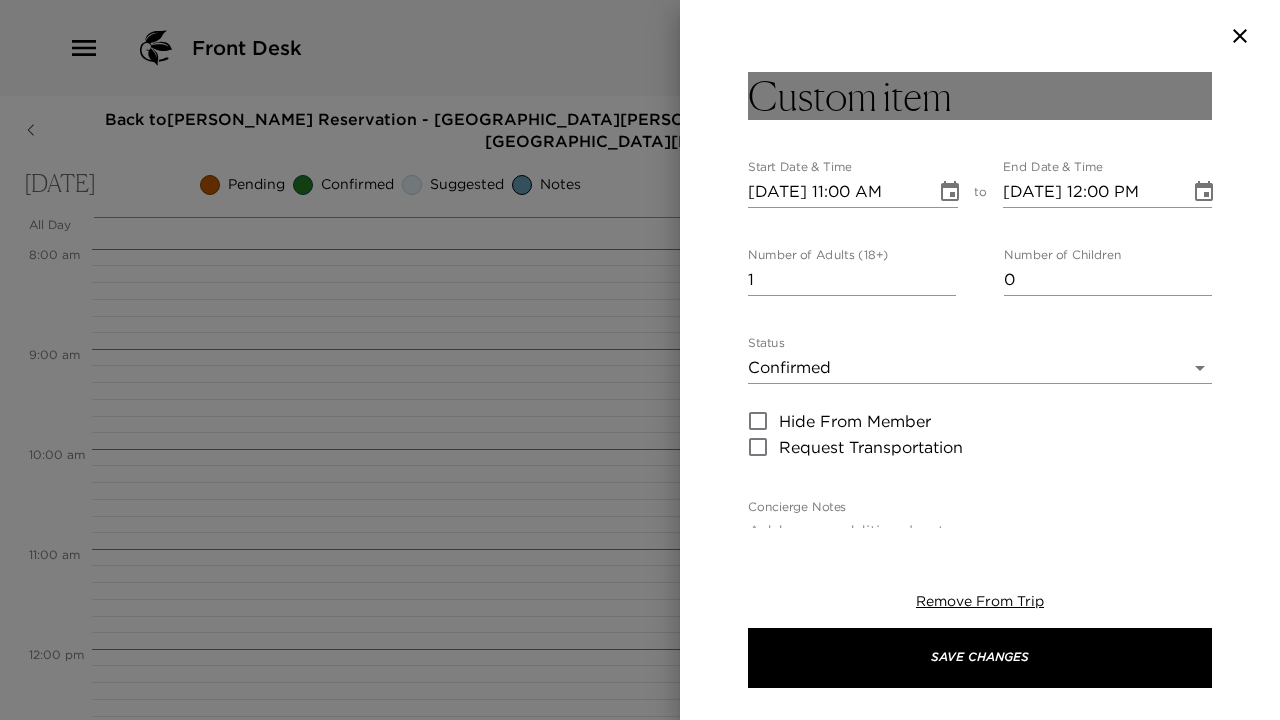 click on "Custom item" at bounding box center [850, 96] 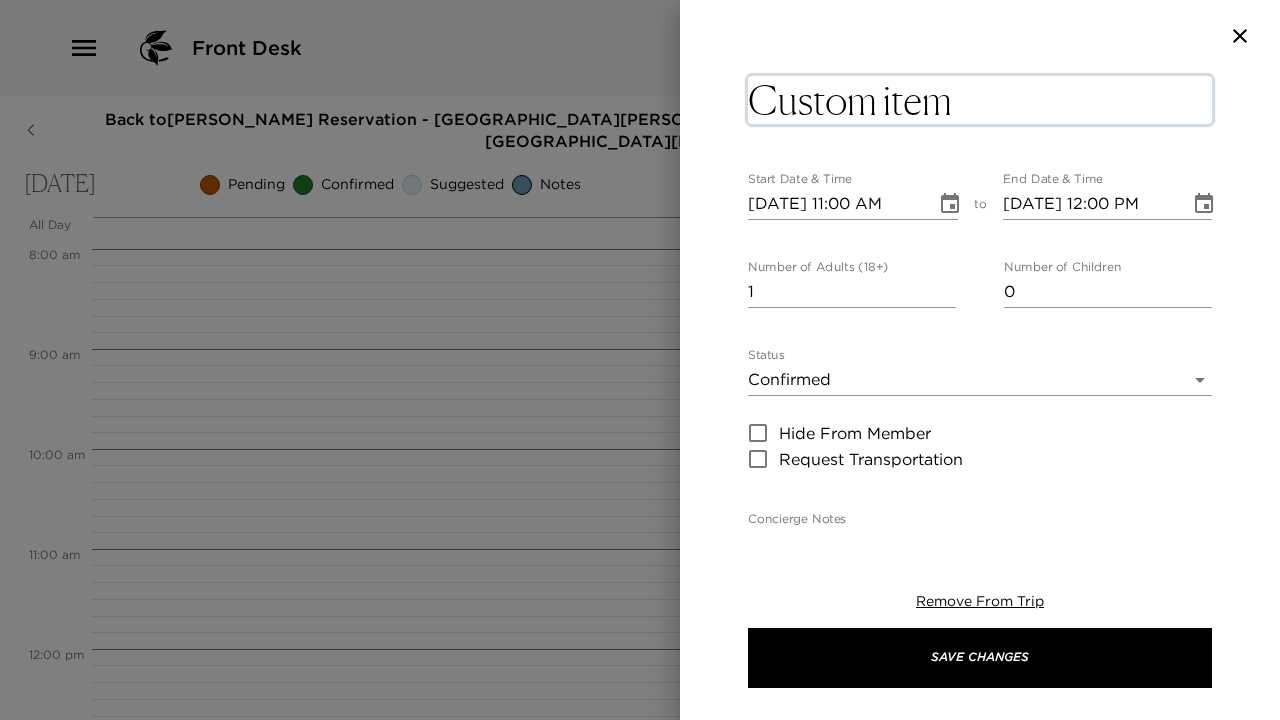 drag, startPoint x: 783, startPoint y: 98, endPoint x: 956, endPoint y: 101, distance: 173.02602 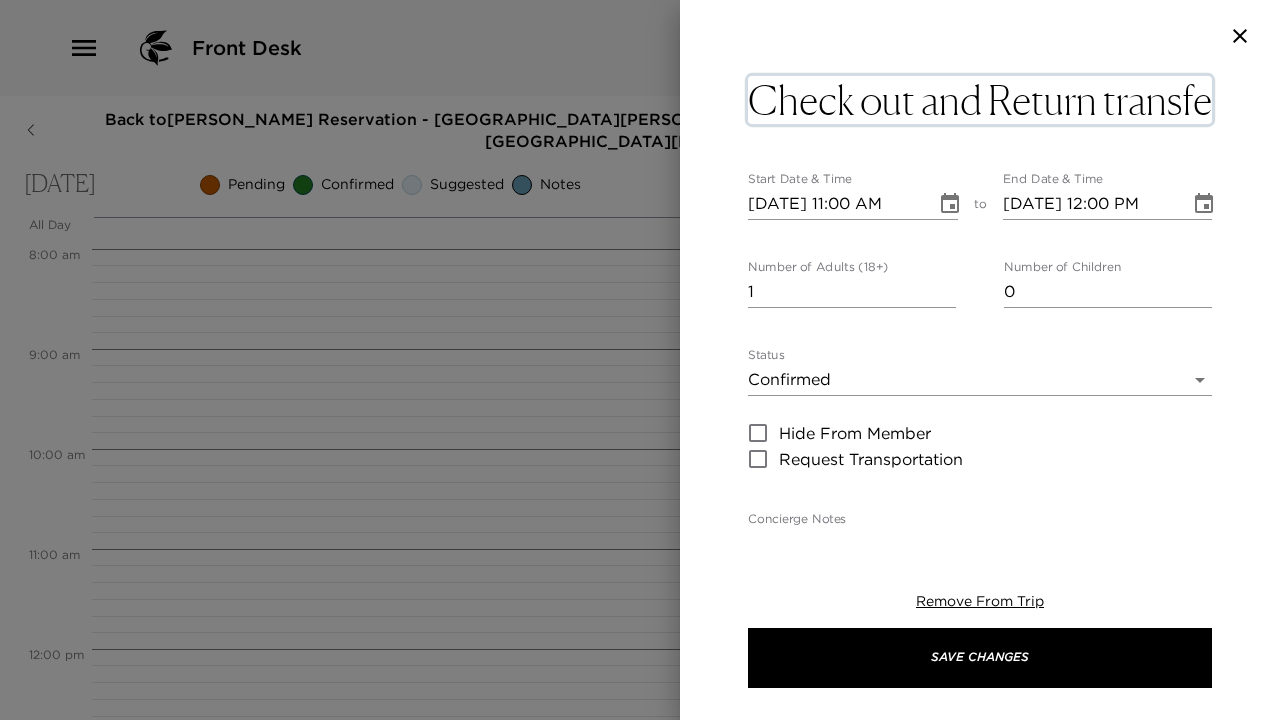 type on "Check out and Return transfer" 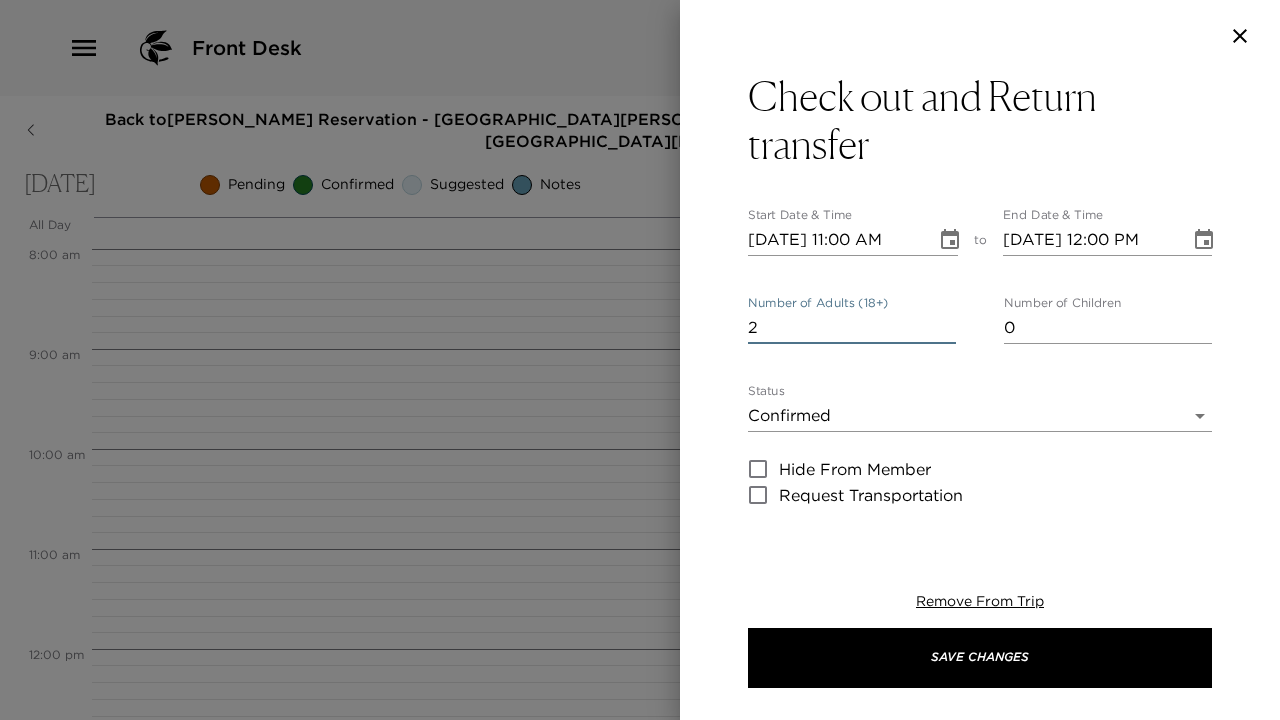 click on "2" at bounding box center (852, 328) 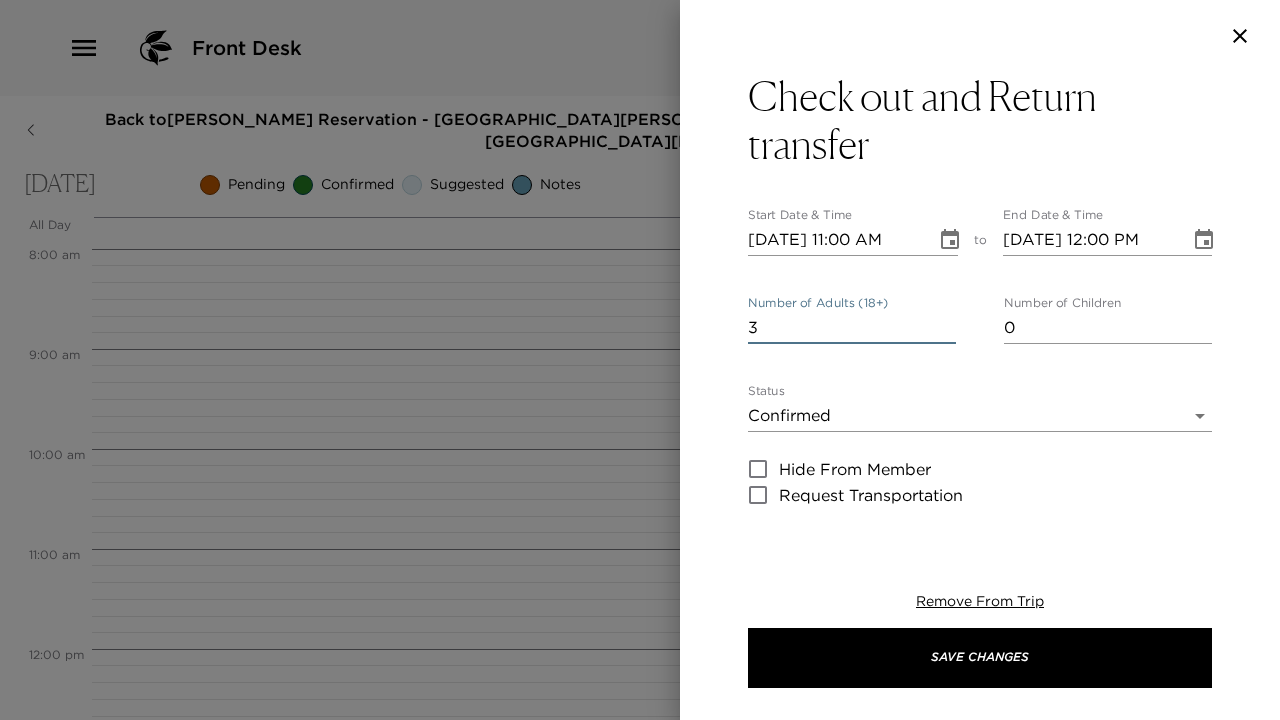 click on "3" at bounding box center [852, 328] 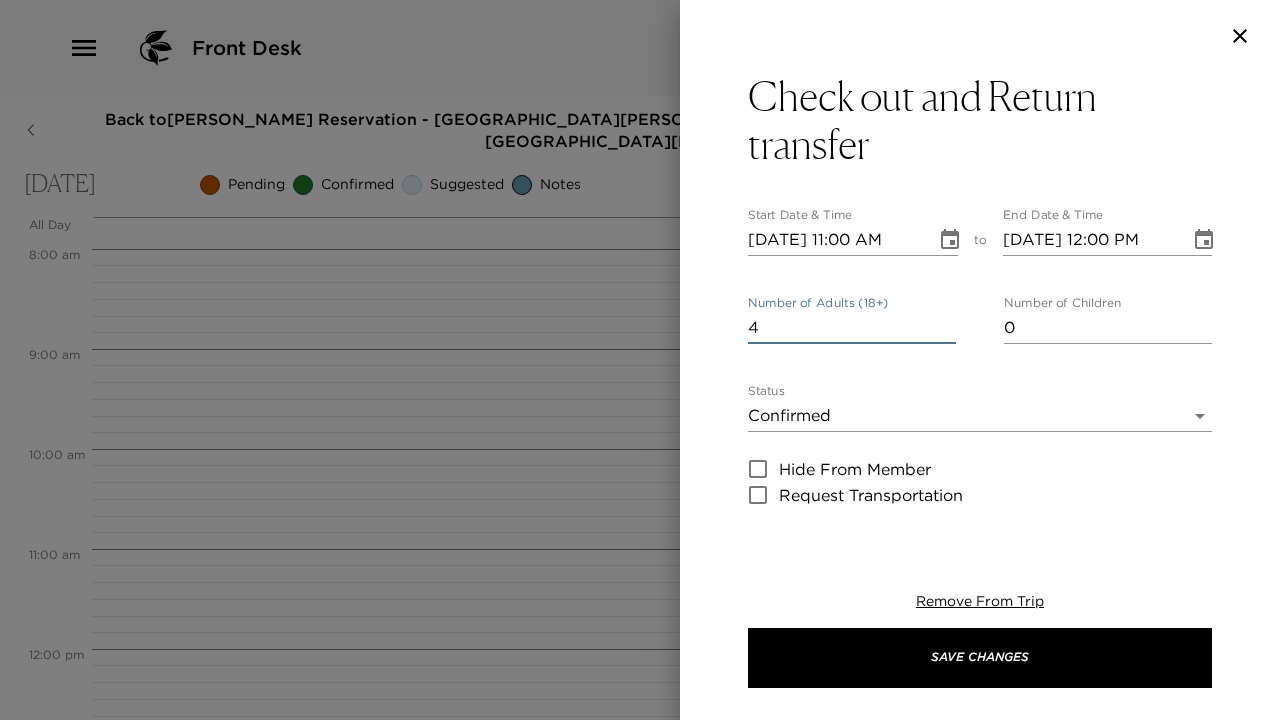 click on "4" at bounding box center (852, 328) 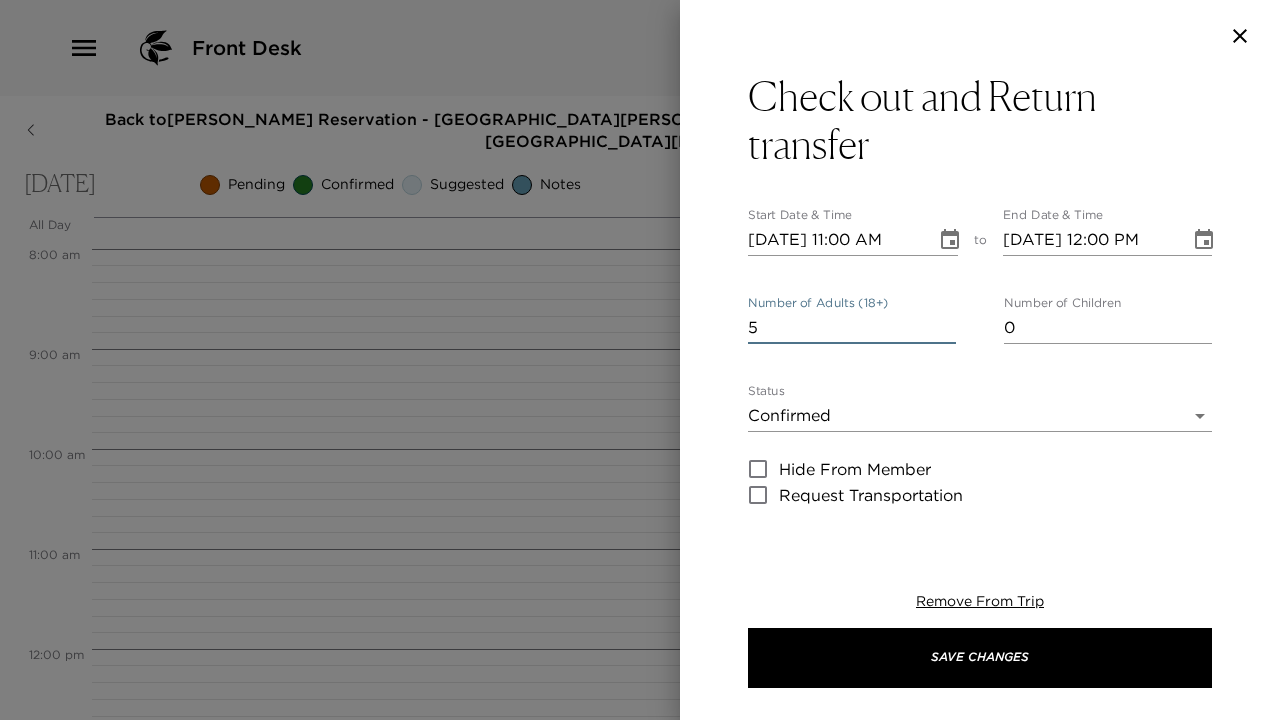 click on "5" at bounding box center [852, 328] 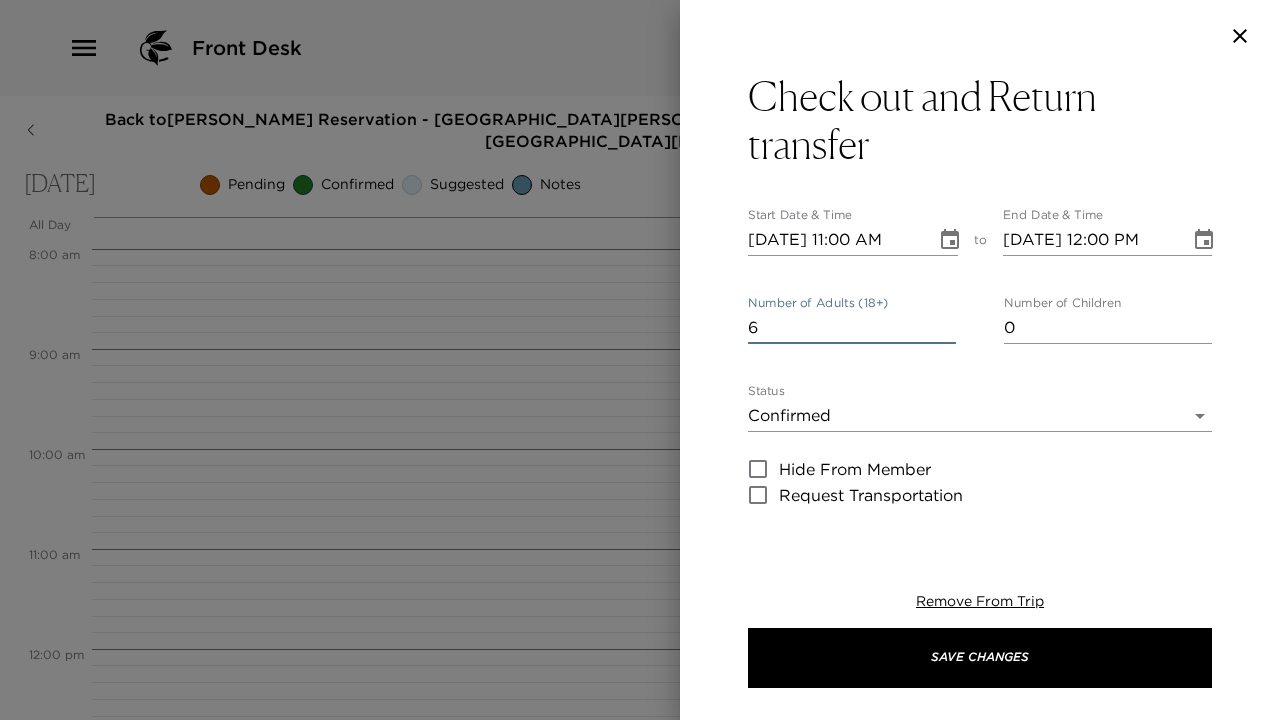 click on "6" at bounding box center (852, 328) 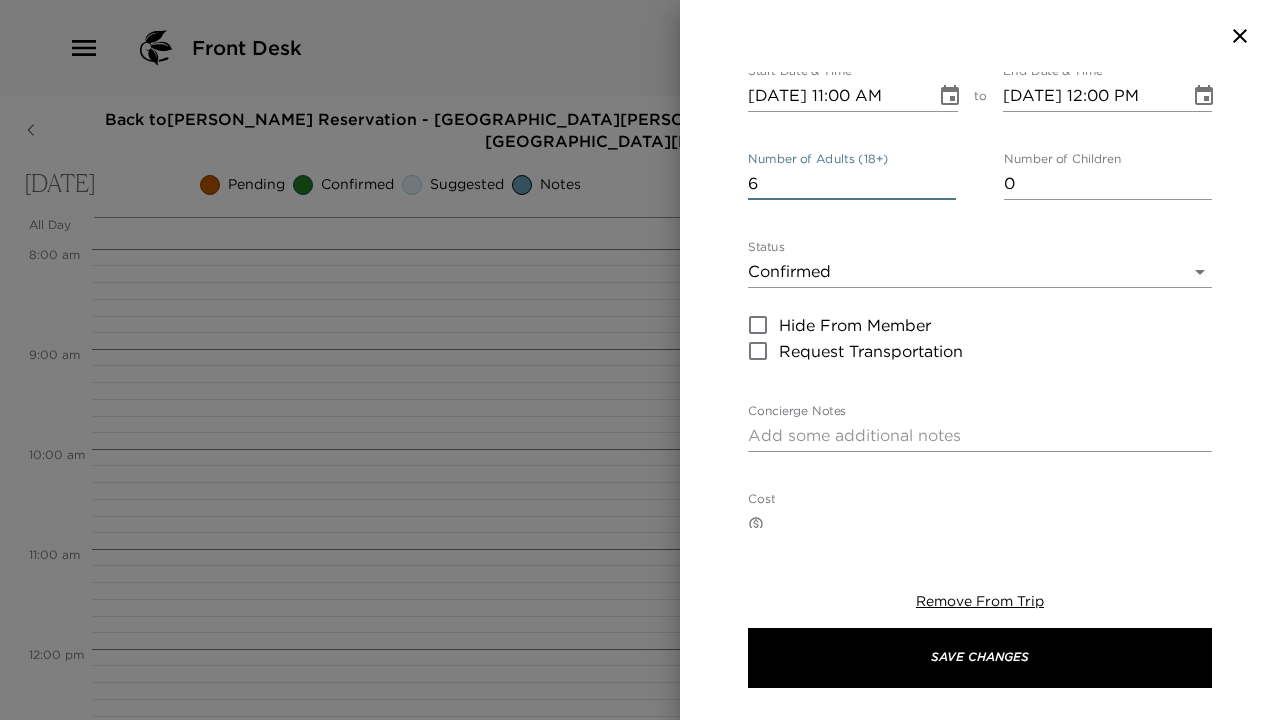 scroll, scrollTop: 146, scrollLeft: 0, axis: vertical 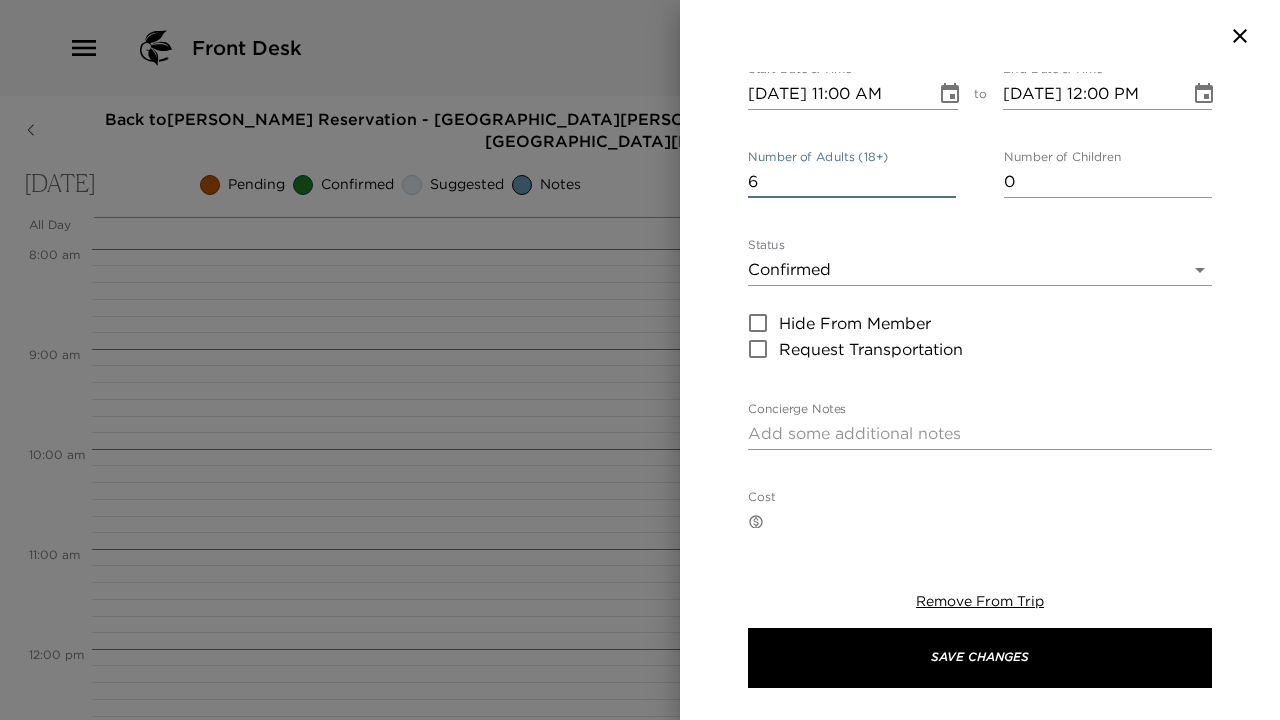 click on "Concierge Notes x" at bounding box center (980, 426) 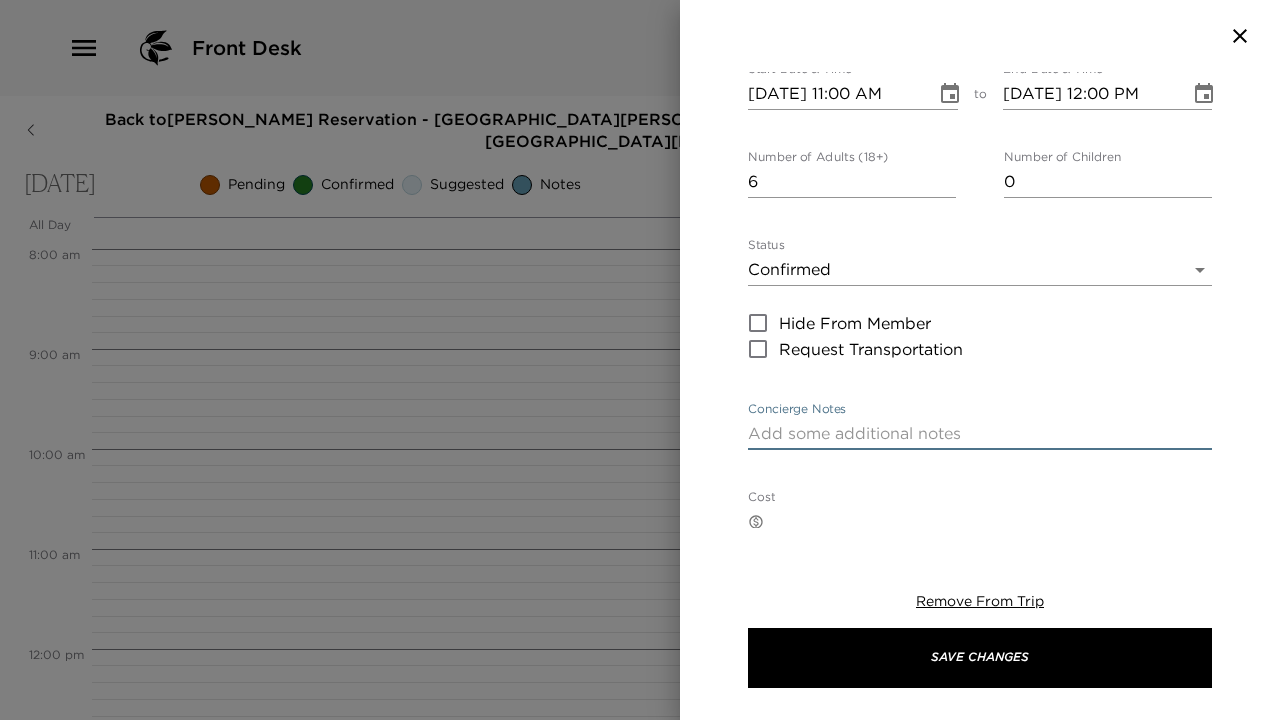 click on "Concierge Notes" at bounding box center (980, 433) 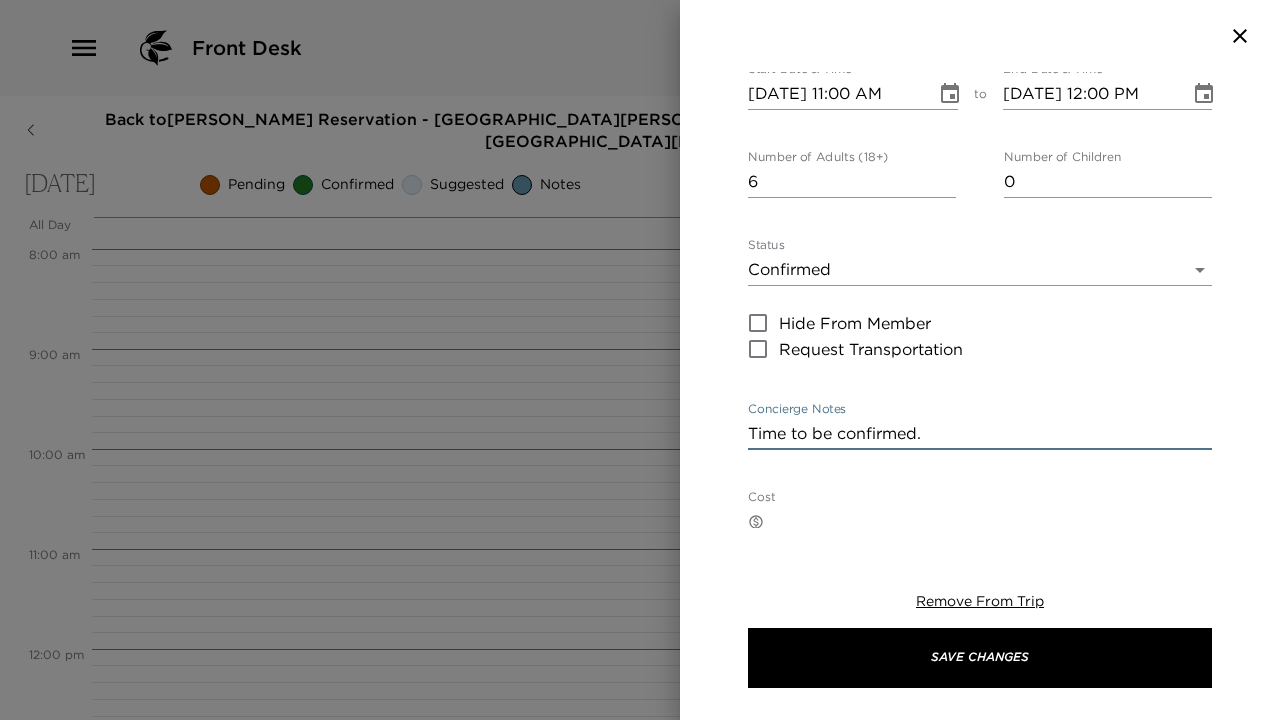 click on "Time to be confirmed." at bounding box center (980, 433) 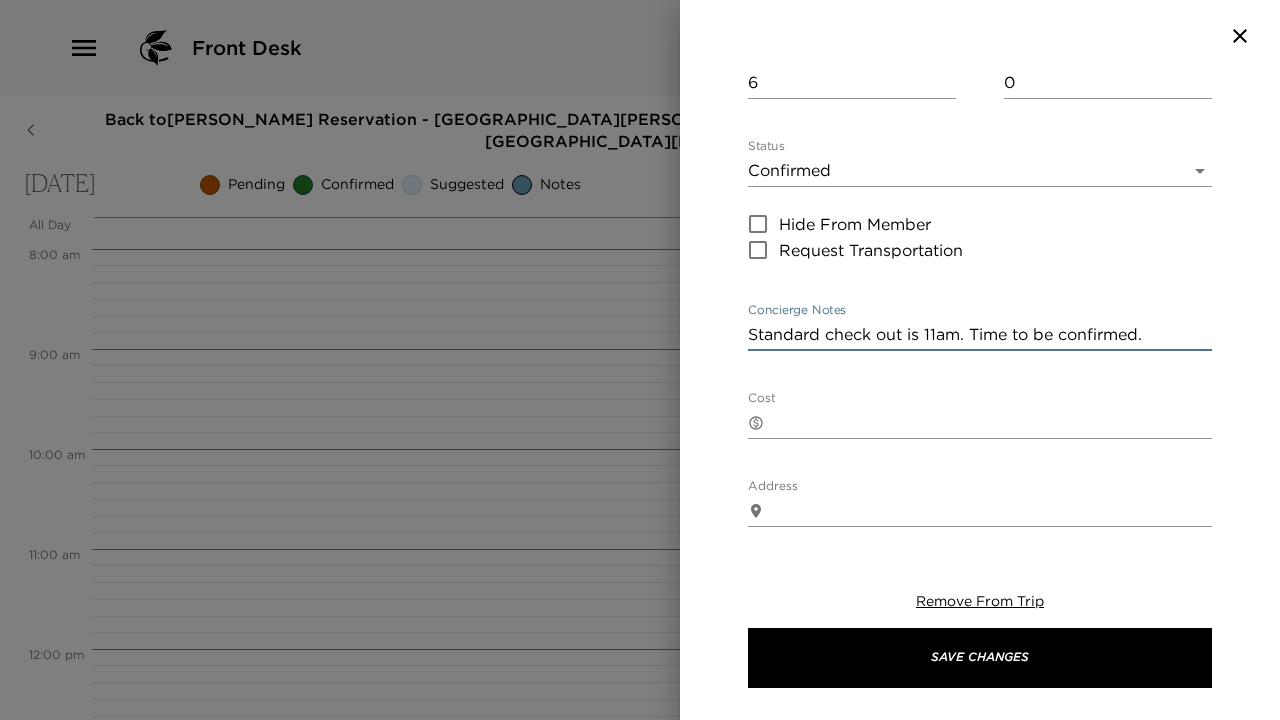 scroll, scrollTop: 246, scrollLeft: 0, axis: vertical 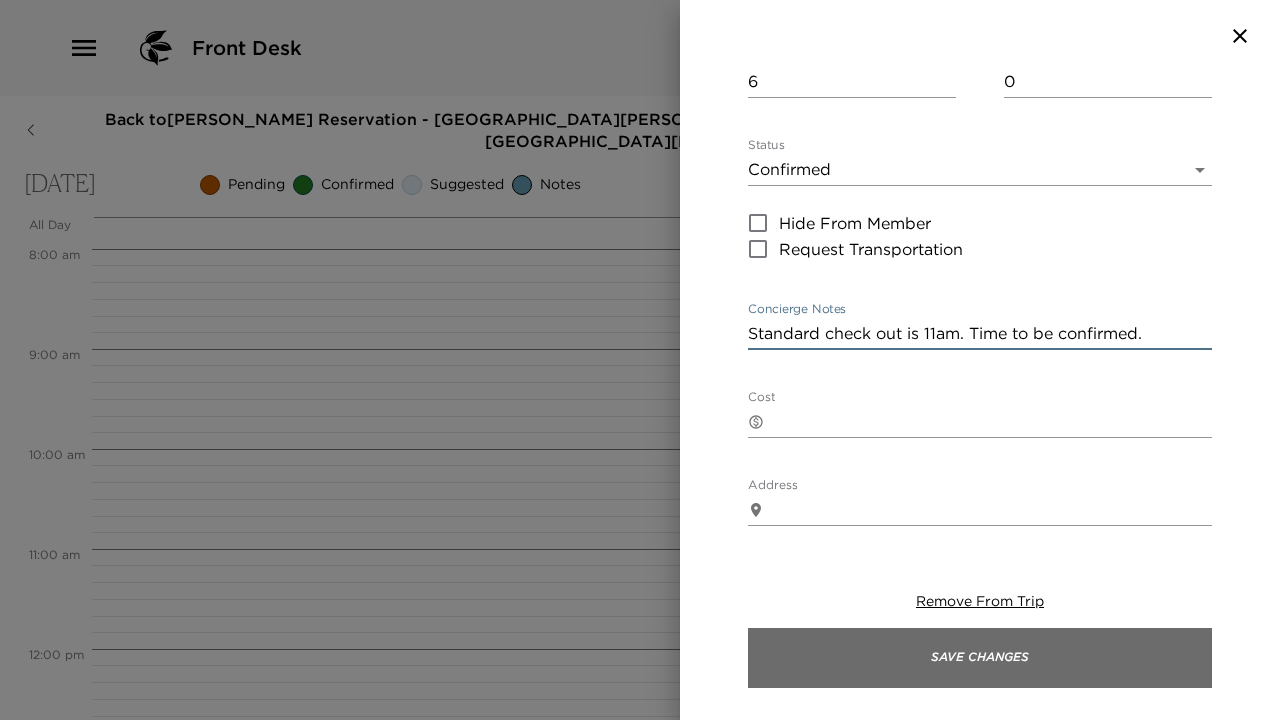type on "Standard check out is 11am. Time to be confirmed." 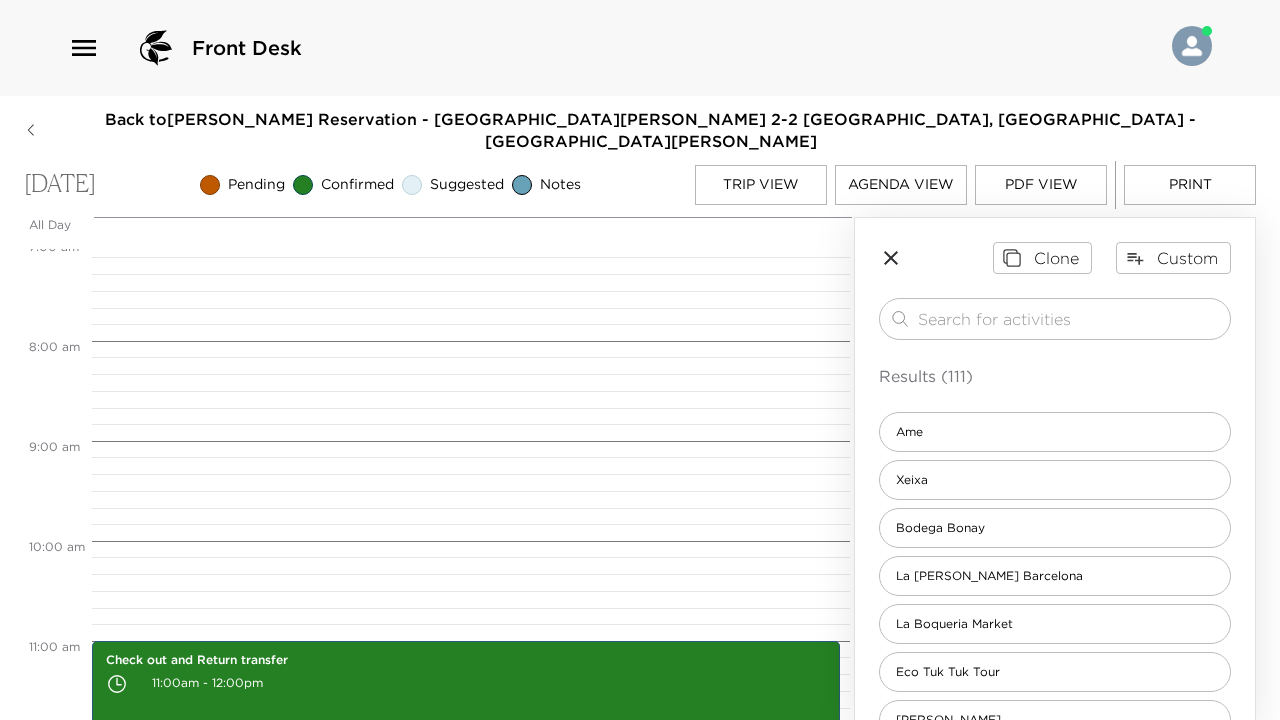 scroll, scrollTop: 529, scrollLeft: 0, axis: vertical 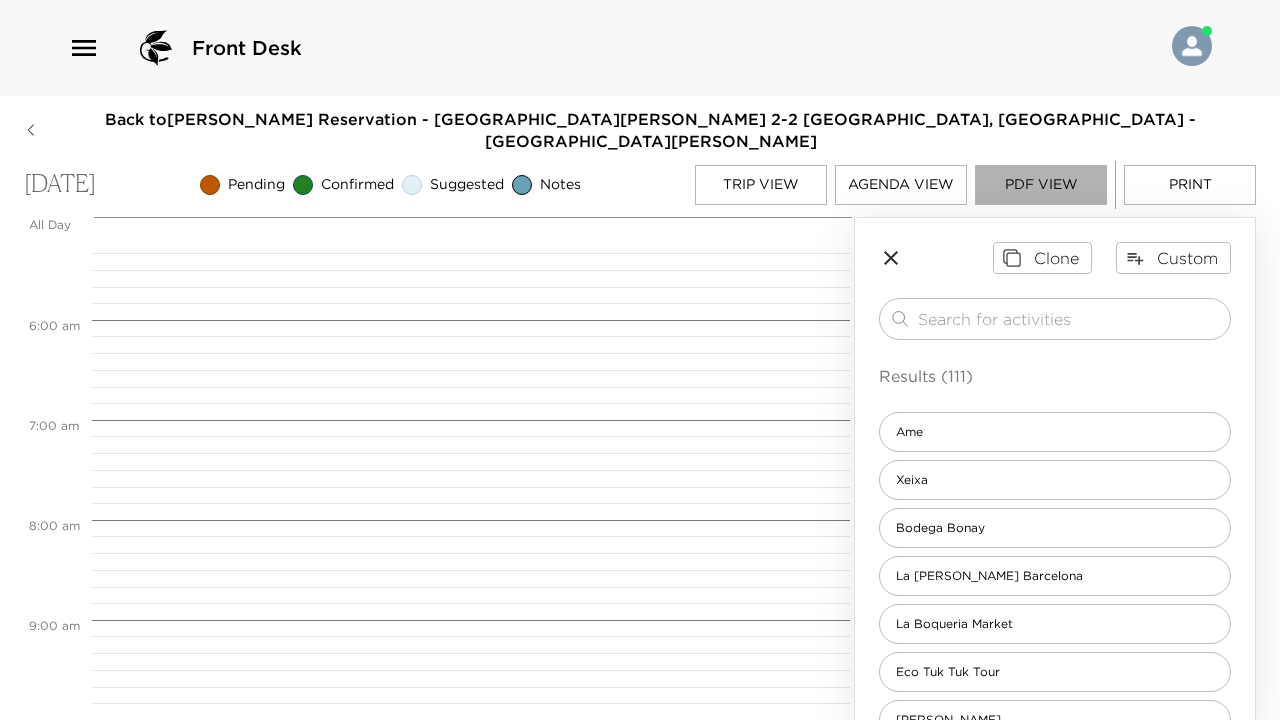 click on "PDF View" at bounding box center (1041, 185) 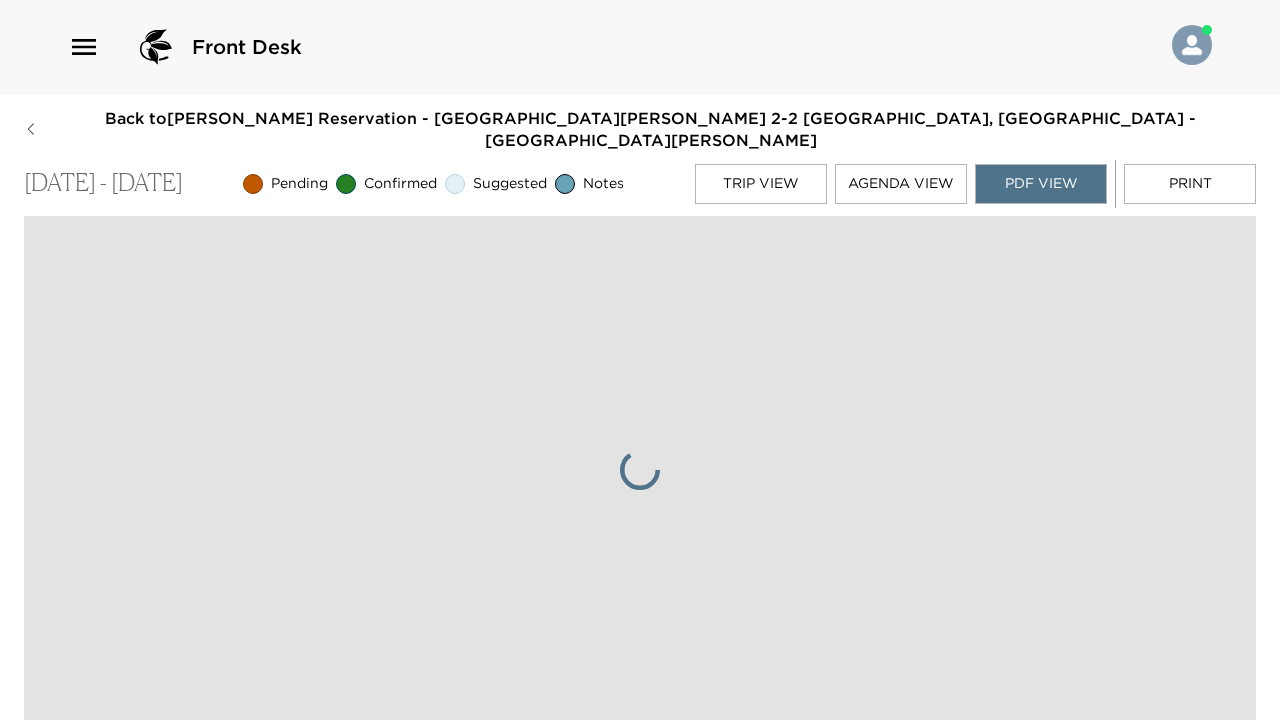 scroll, scrollTop: 1, scrollLeft: -1, axis: both 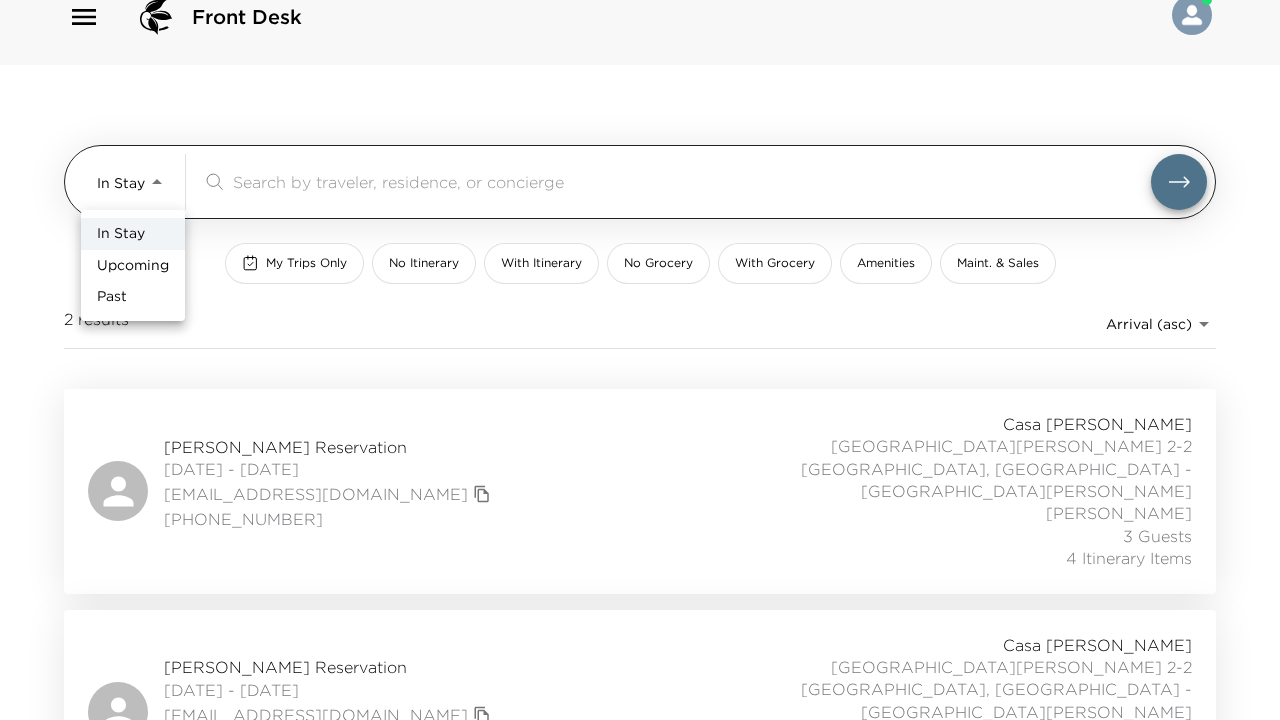 click on "Front Desk In Stay In-Stay ​ My Trips Only No Itinerary With Itinerary No Grocery With Grocery Amenities Maint. & Sales 2 results Arrival (asc) reservations_prod_arrival_asc [PERSON_NAME] Reservation [DATE] - [DATE] [EMAIL_ADDRESS][DOMAIN_NAME] [PHONE_NUMBER] [GEOGRAPHIC_DATA][PERSON_NAME][PERSON_NAME] 2-2 [GEOGRAPHIC_DATA], [GEOGRAPHIC_DATA] - Casa [PERSON_NAME] [PERSON_NAME] 3 Guests 4 Itinerary Items [PERSON_NAME] Reservation [DATE] - [DATE] [EMAIL_ADDRESS][DOMAIN_NAME] [PHONE_NUMBER] [GEOGRAPHIC_DATA][PERSON_NAME][PERSON_NAME] 2-2 [GEOGRAPHIC_DATA], [GEOGRAPHIC_DATA] - Casa [PERSON_NAME] [PERSON_NAME] 1 Guest 3 Itinerary Items In Stay Upcoming Past" at bounding box center (640, 329) 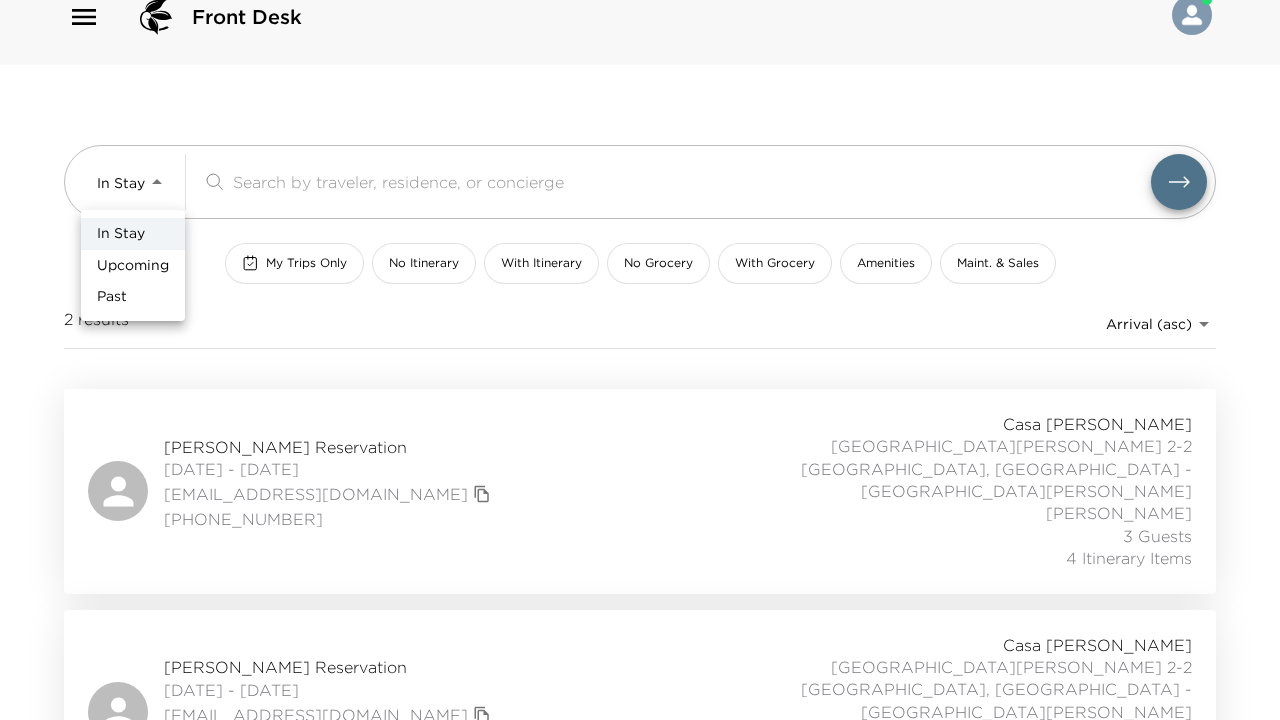 click on "Upcoming" at bounding box center (133, 266) 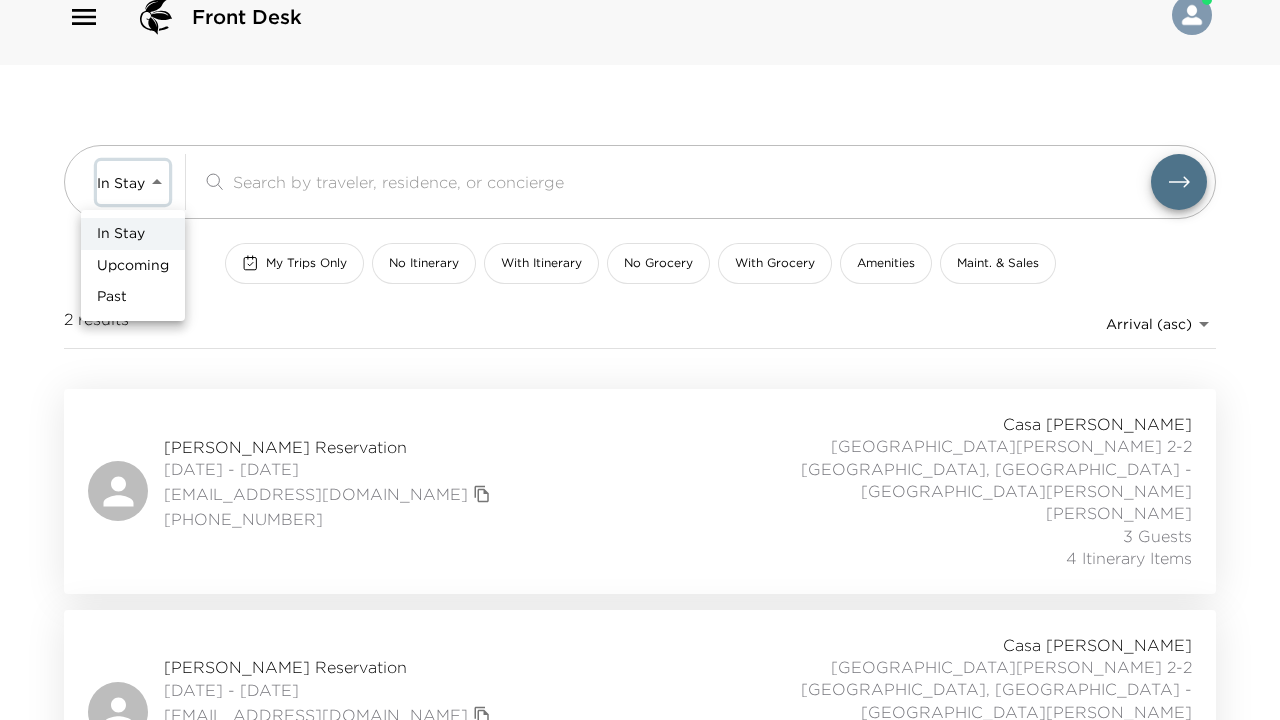 type on "Upcoming" 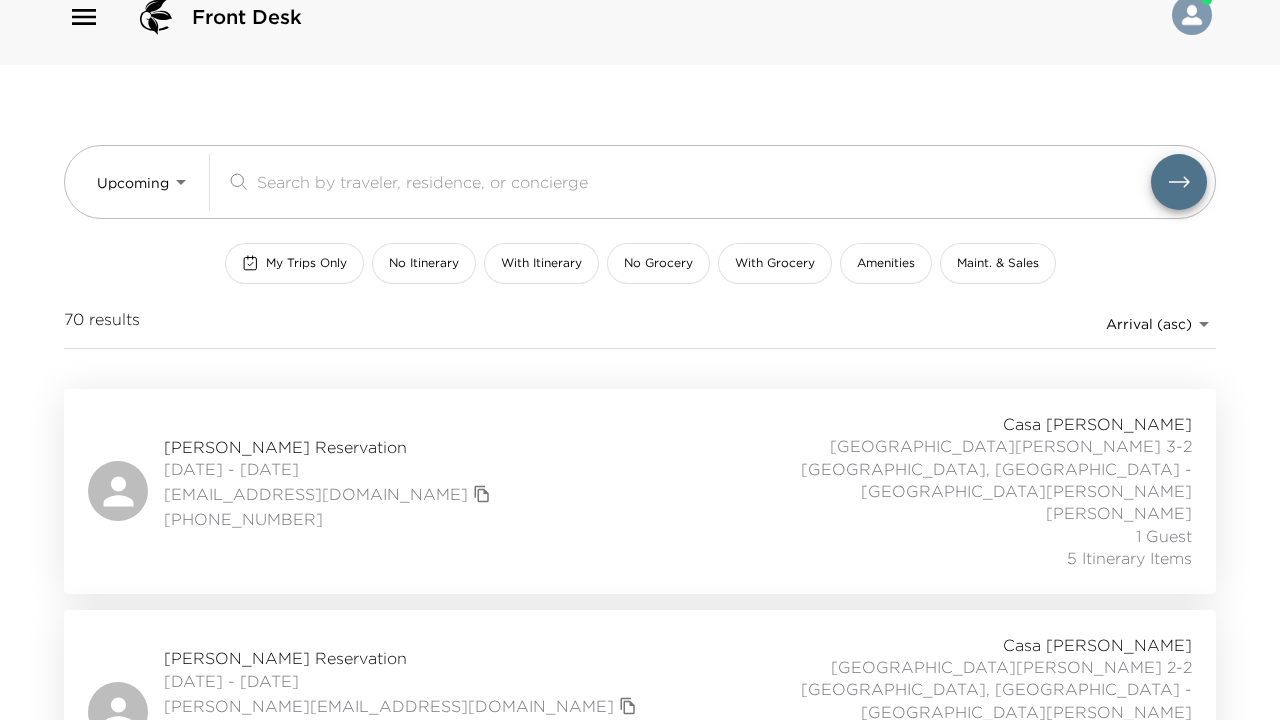 click on "Angela Bostelman Reservation" at bounding box center (330, 447) 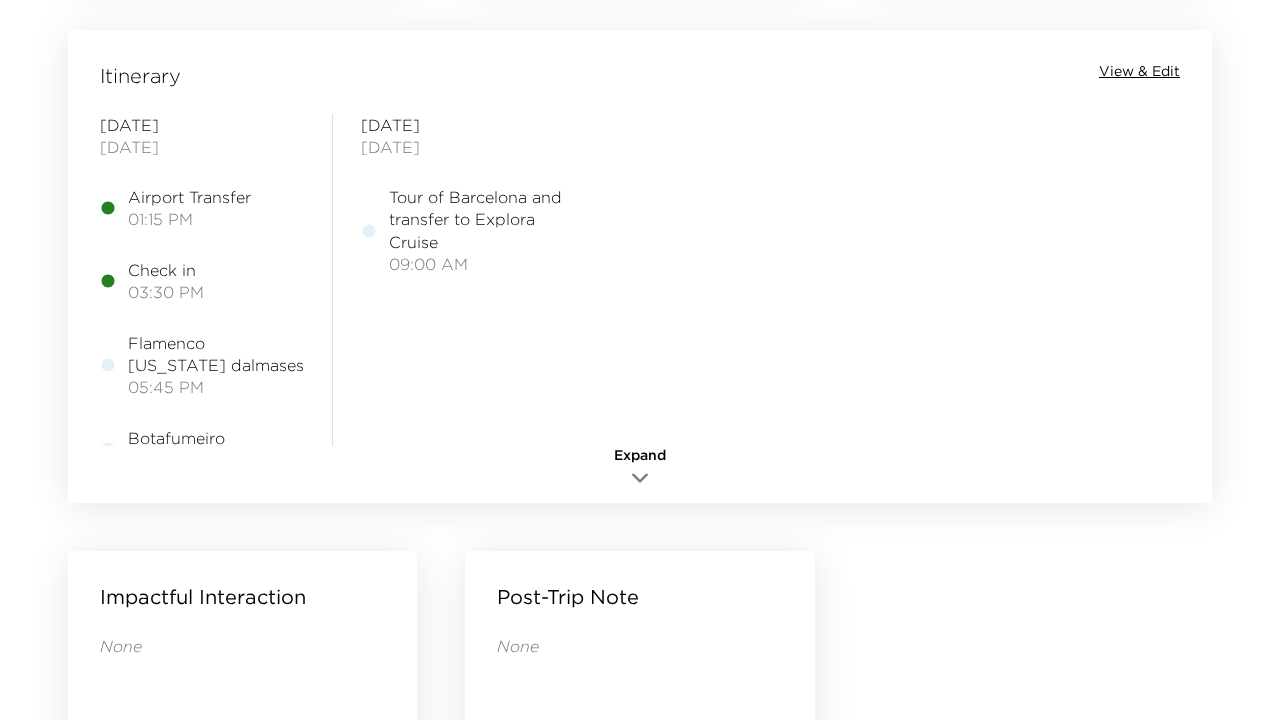 scroll, scrollTop: 1613, scrollLeft: 0, axis: vertical 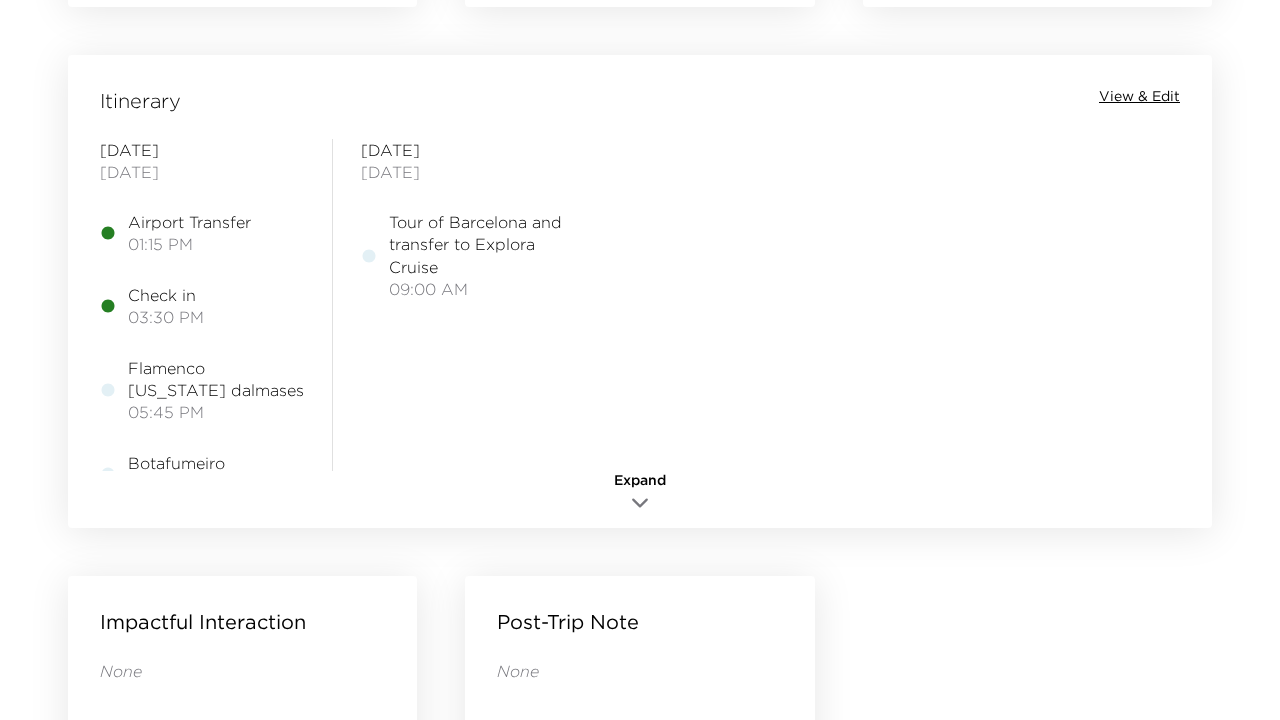 click on "View & Edit" at bounding box center (1139, 97) 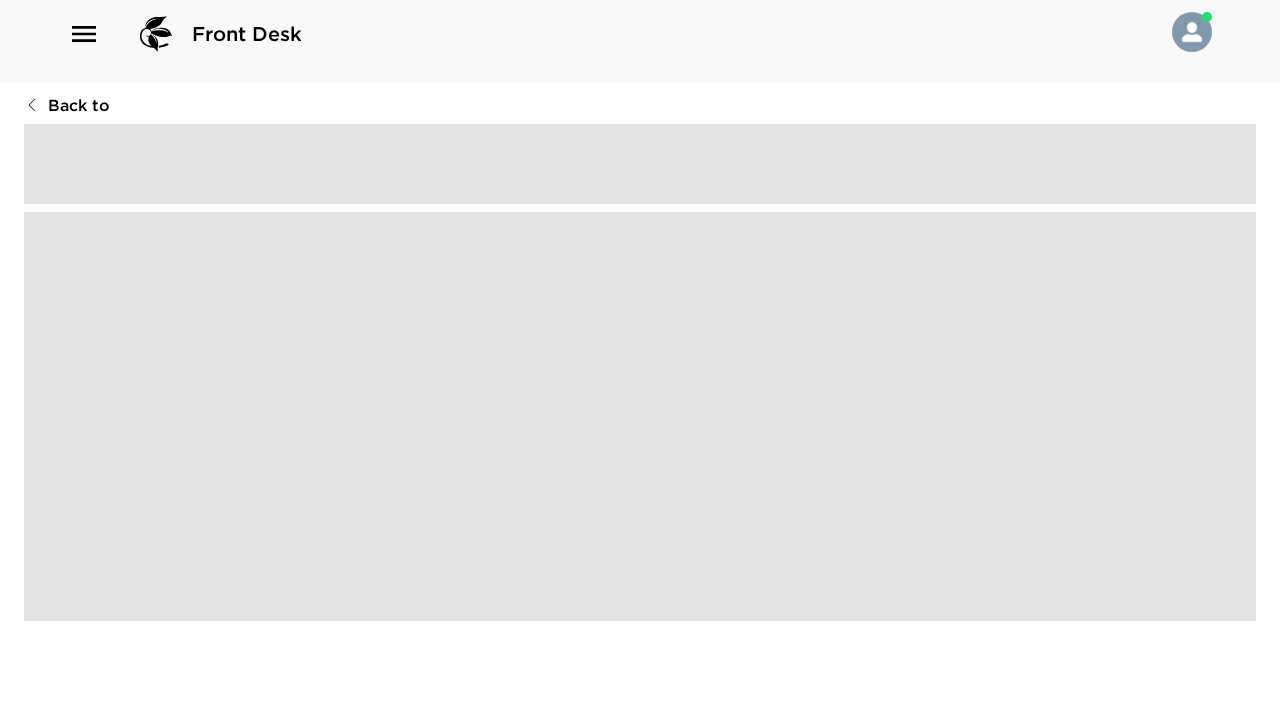 scroll, scrollTop: 0, scrollLeft: 0, axis: both 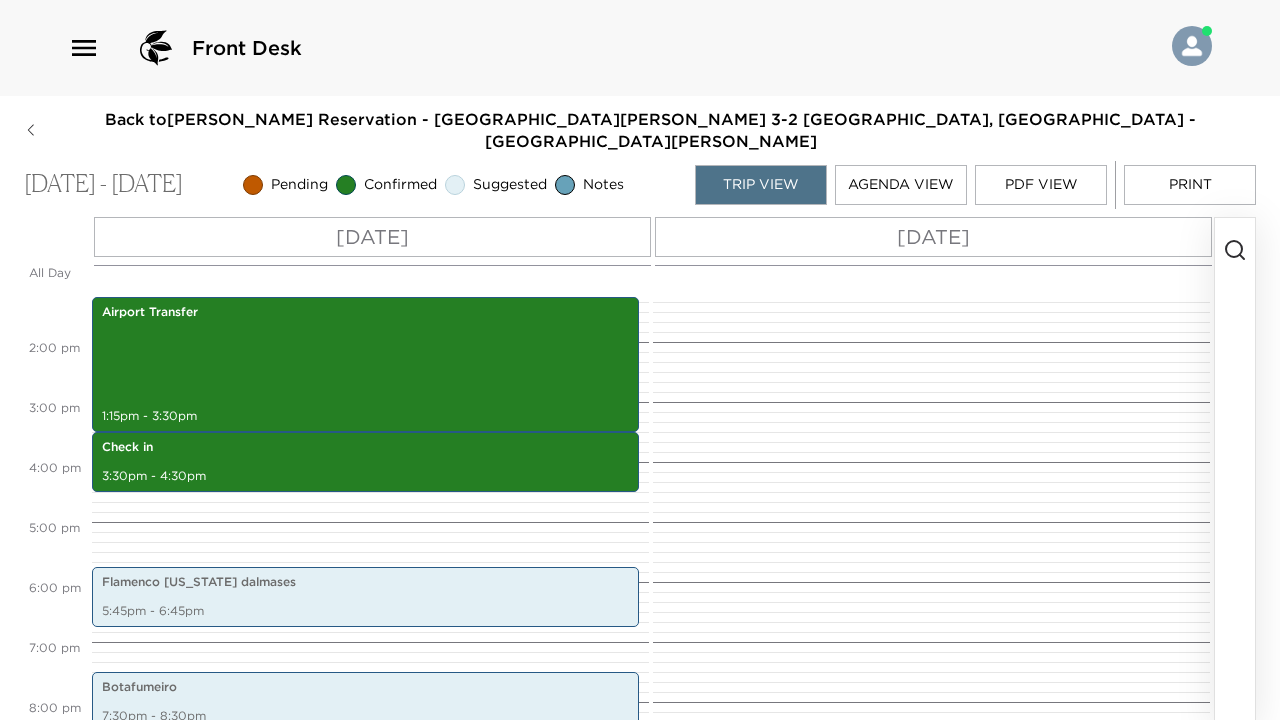 click on "Print" at bounding box center (1190, 185) 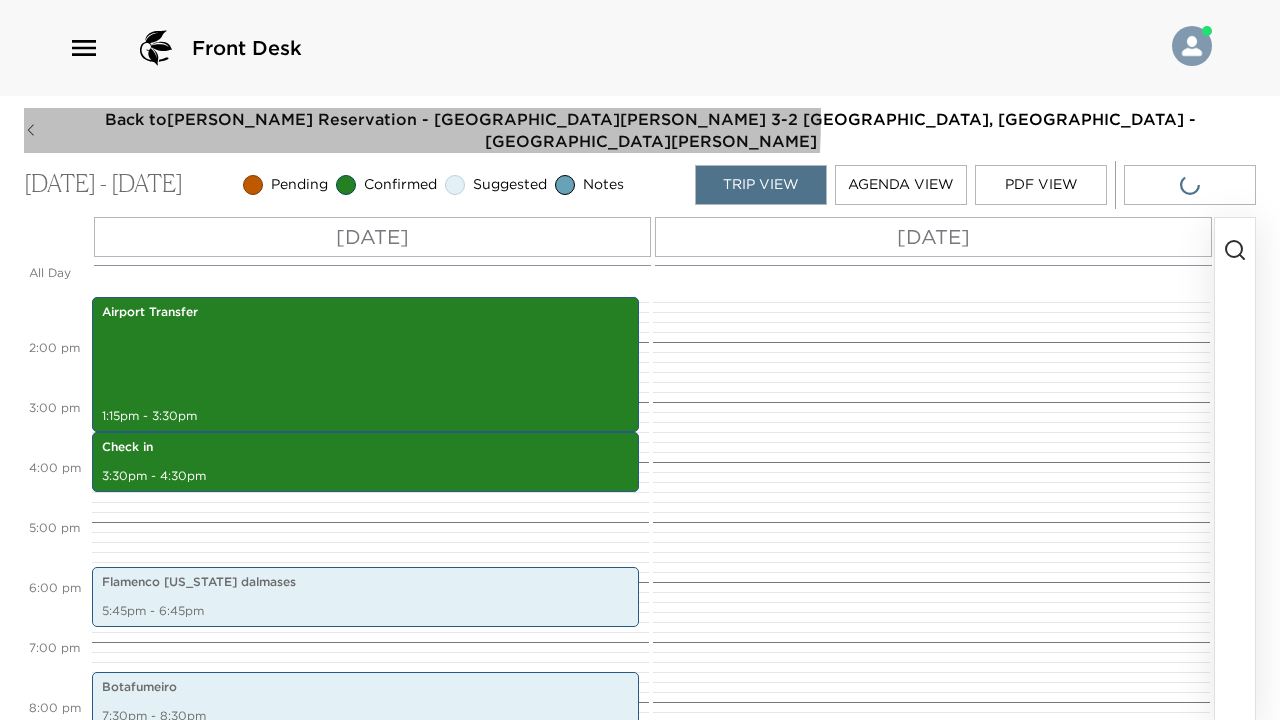 drag, startPoint x: 114, startPoint y: 115, endPoint x: 235, endPoint y: 117, distance: 121.016525 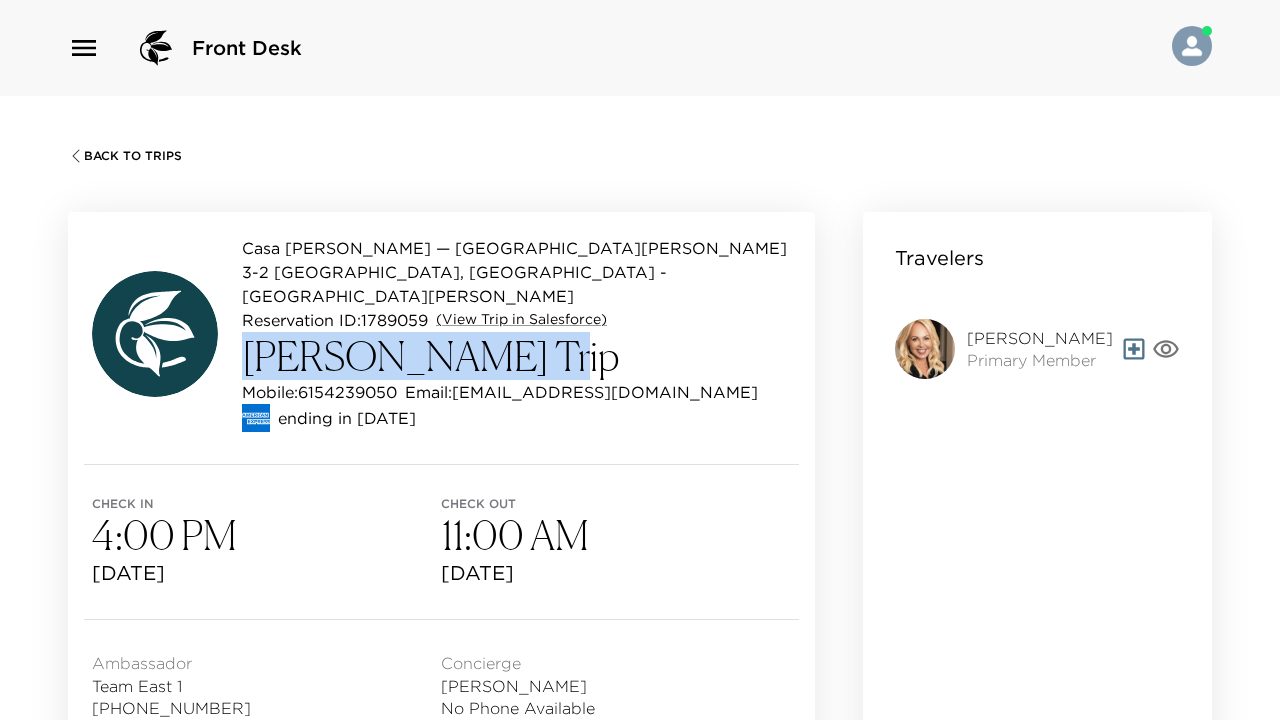 drag, startPoint x: 522, startPoint y: 310, endPoint x: 240, endPoint y: 302, distance: 282.11346 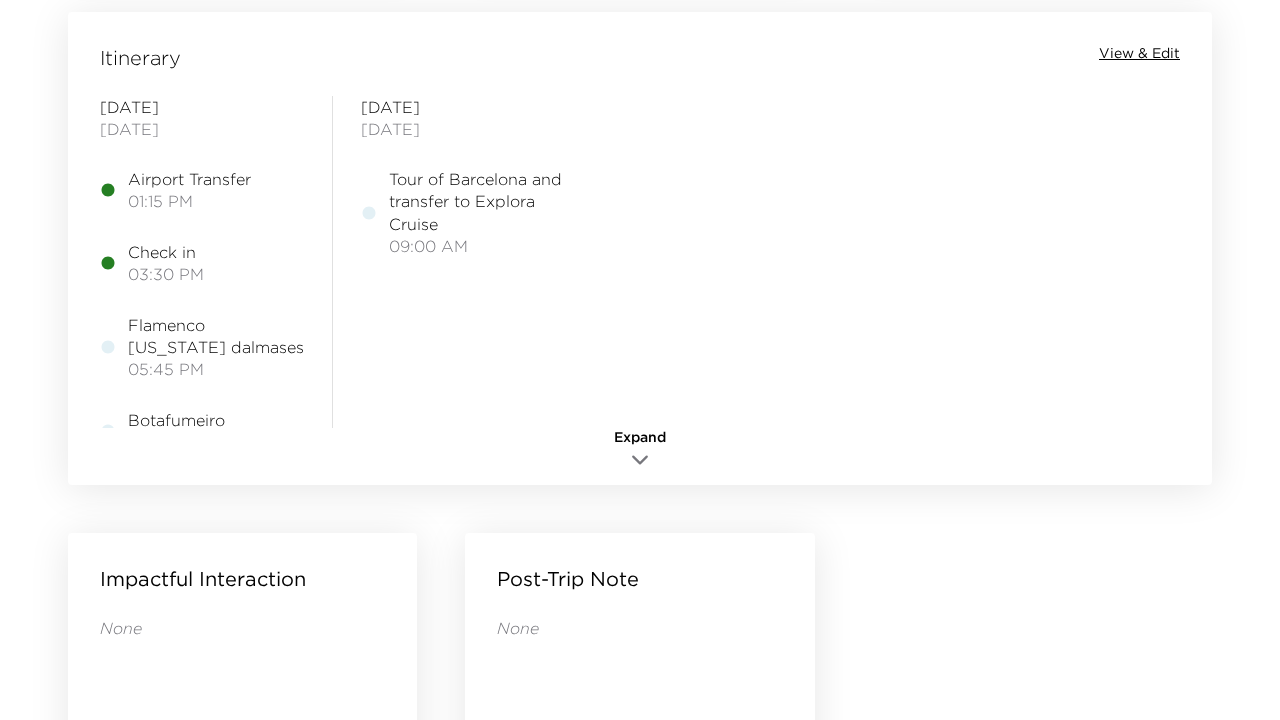 scroll, scrollTop: 1647, scrollLeft: 0, axis: vertical 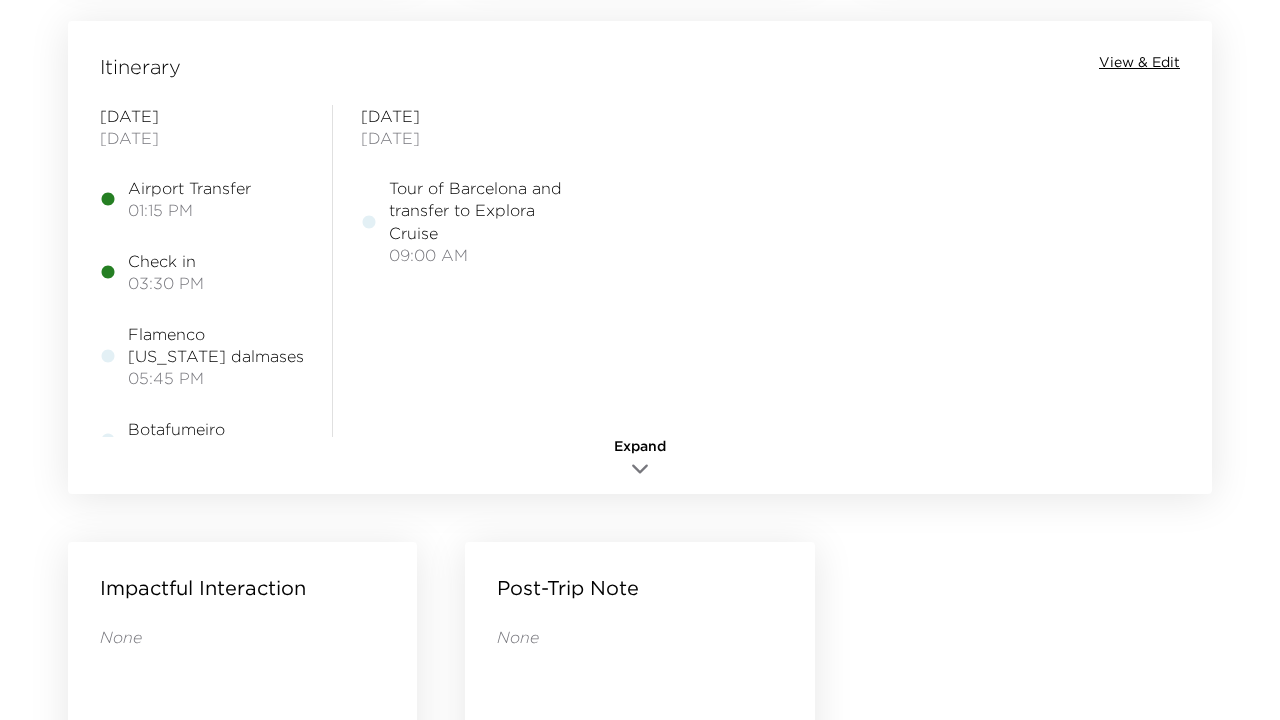 click on "View & Edit" at bounding box center (1139, 63) 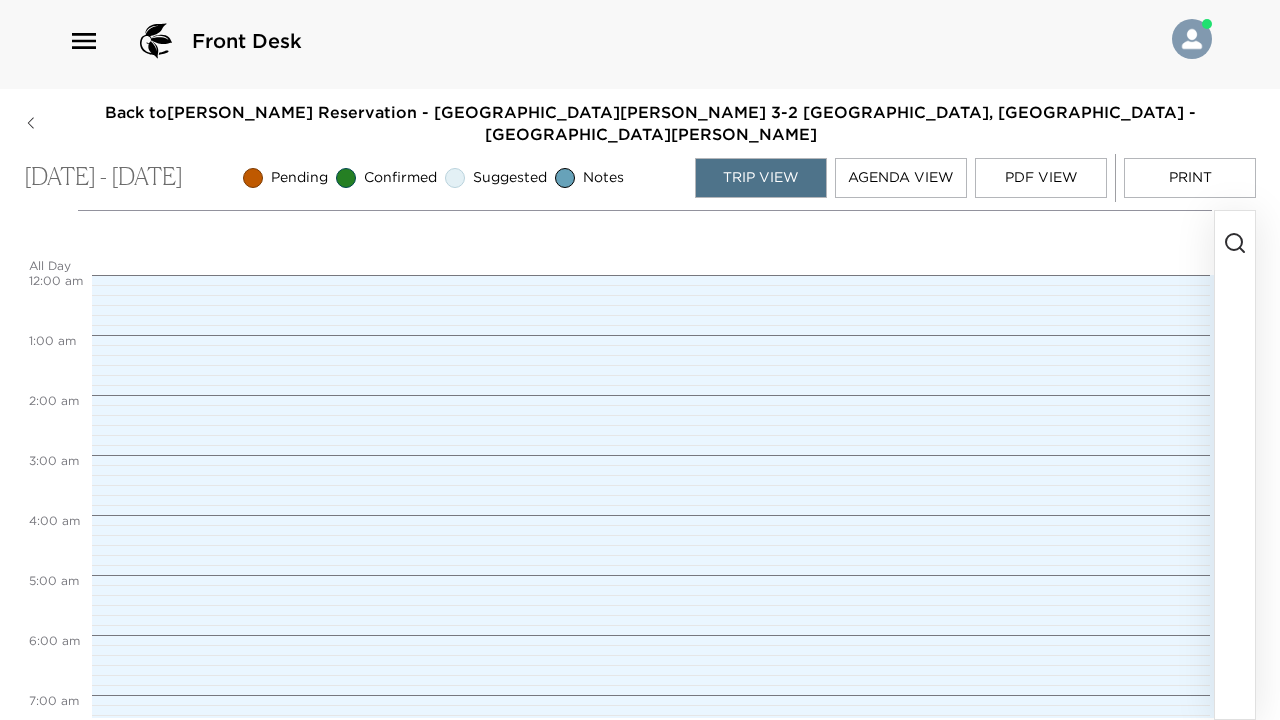 scroll, scrollTop: 0, scrollLeft: 0, axis: both 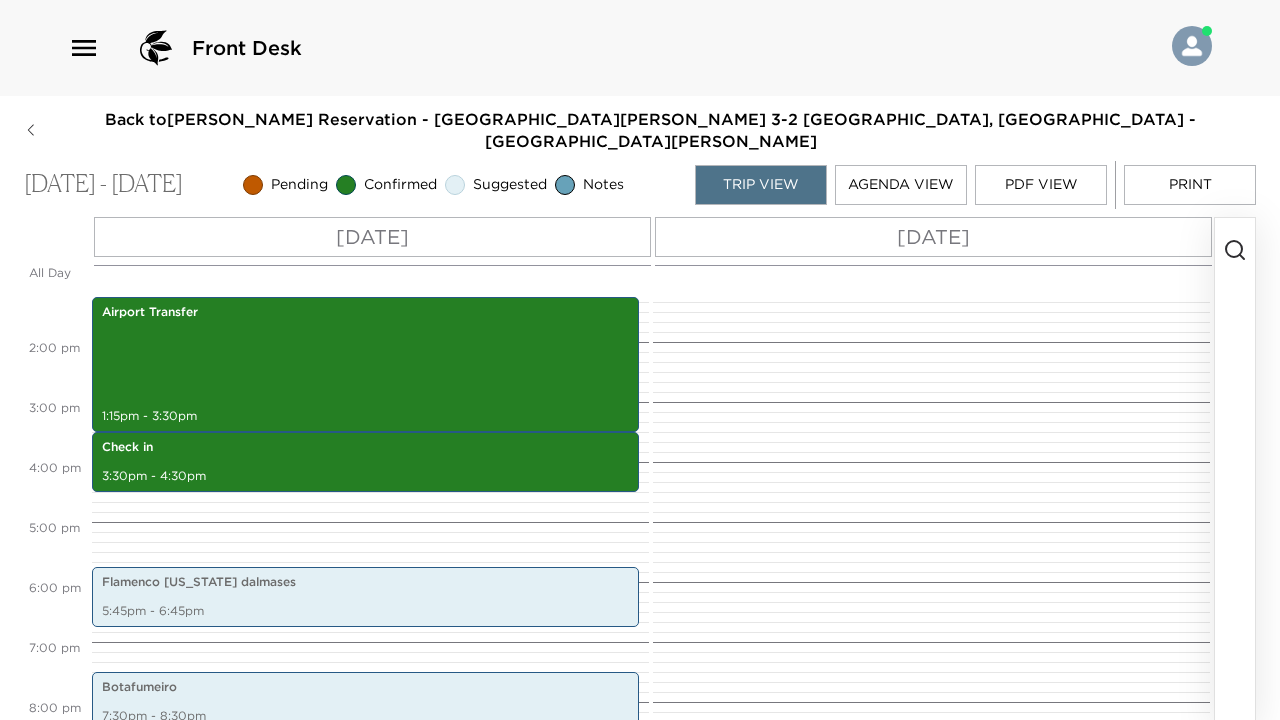 click on "Print" at bounding box center [1190, 185] 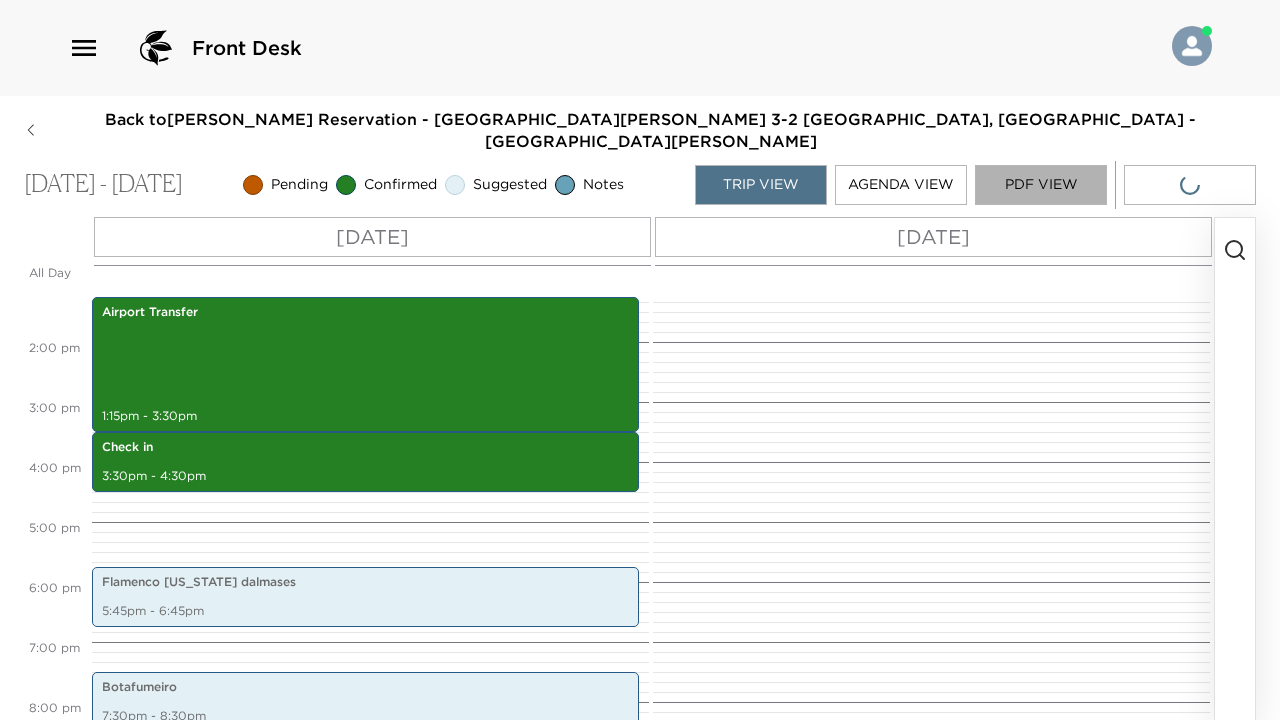 click on "PDF View" at bounding box center (1041, 185) 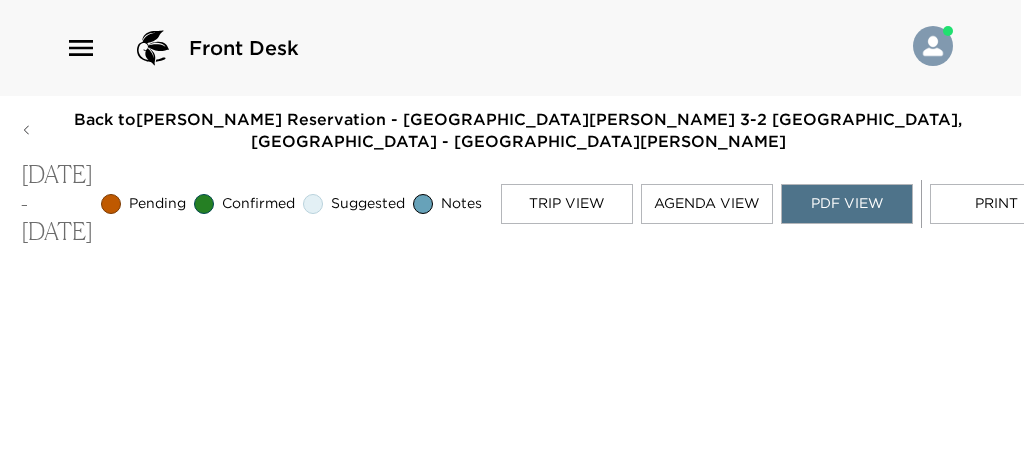 scroll, scrollTop: 0, scrollLeft: 5, axis: horizontal 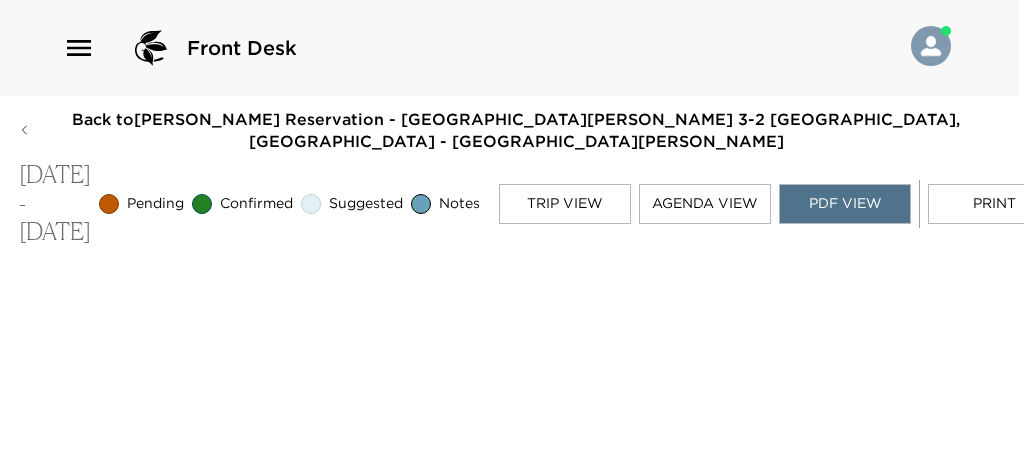 click on "PDF View" at bounding box center (845, 204) 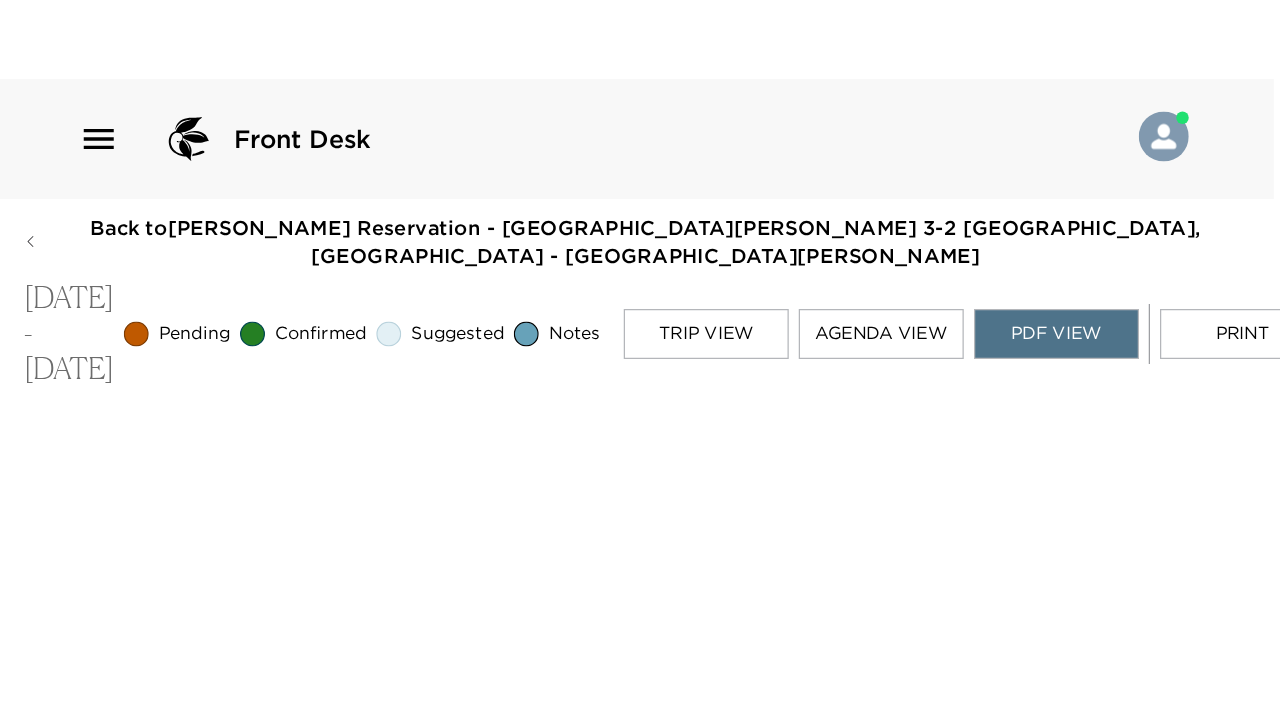 scroll, scrollTop: 0, scrollLeft: 0, axis: both 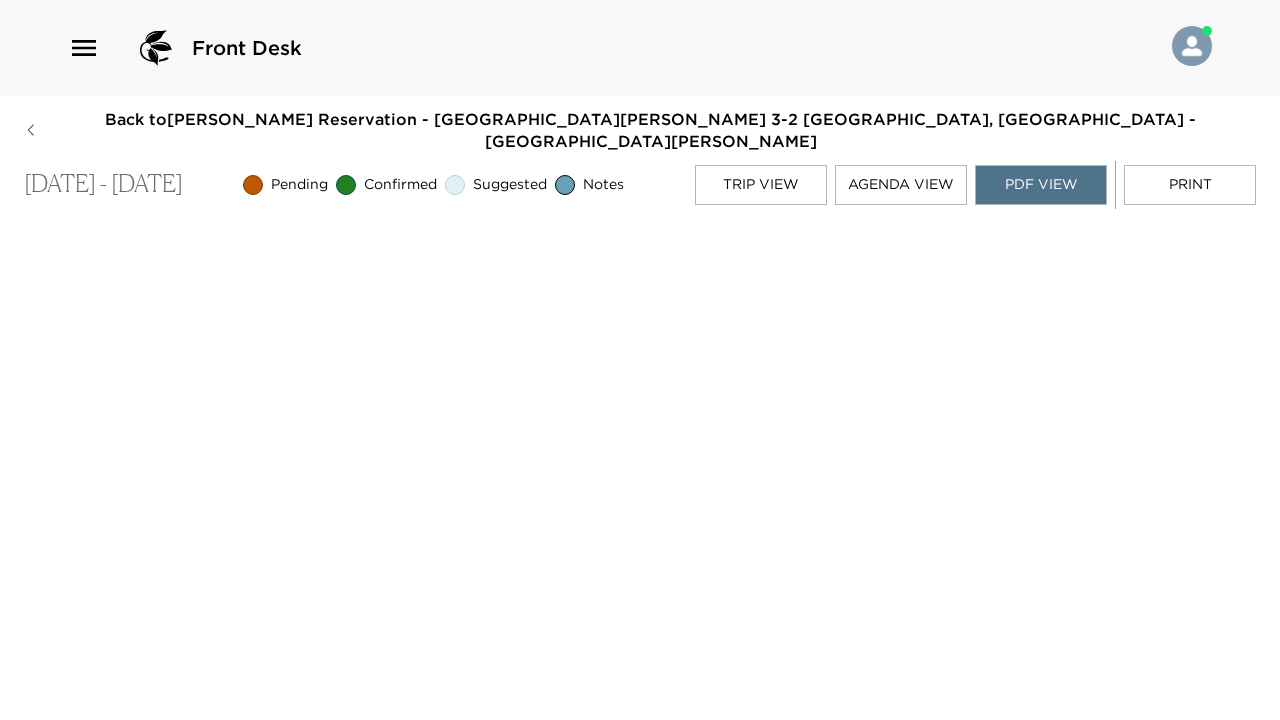 click on "Agenda View" at bounding box center (901, 185) 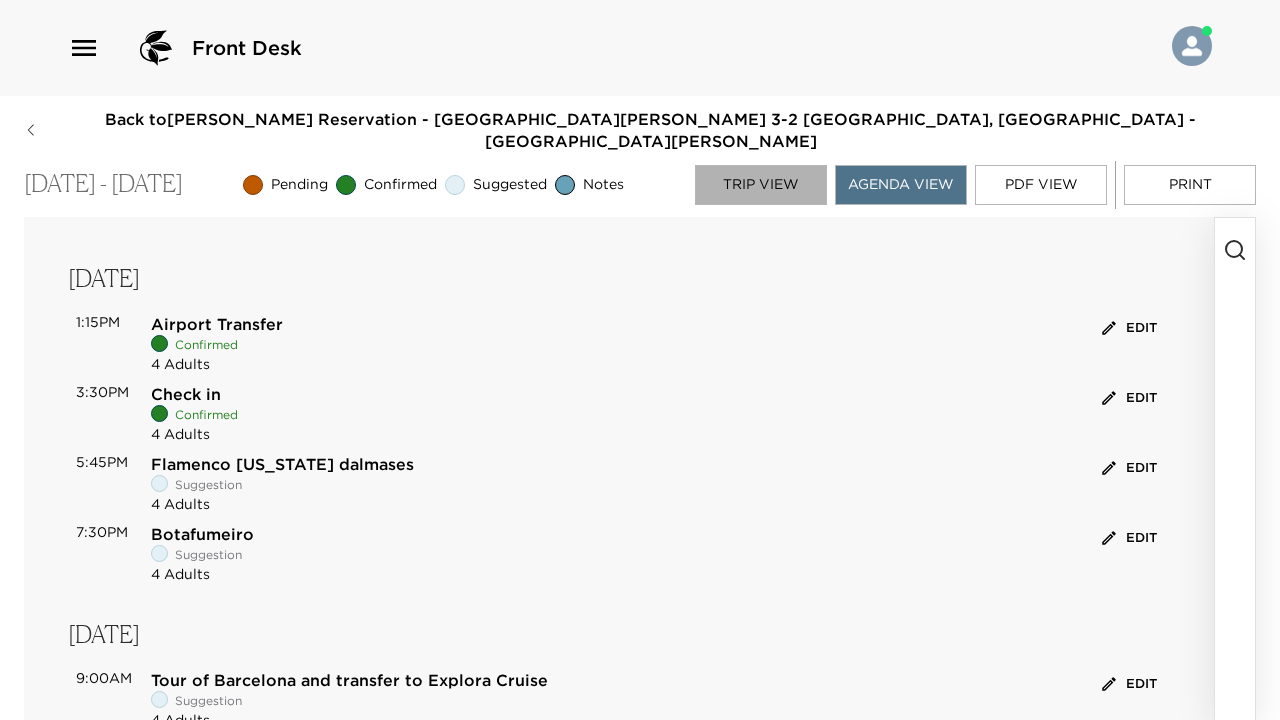 click on "Trip View" at bounding box center (761, 185) 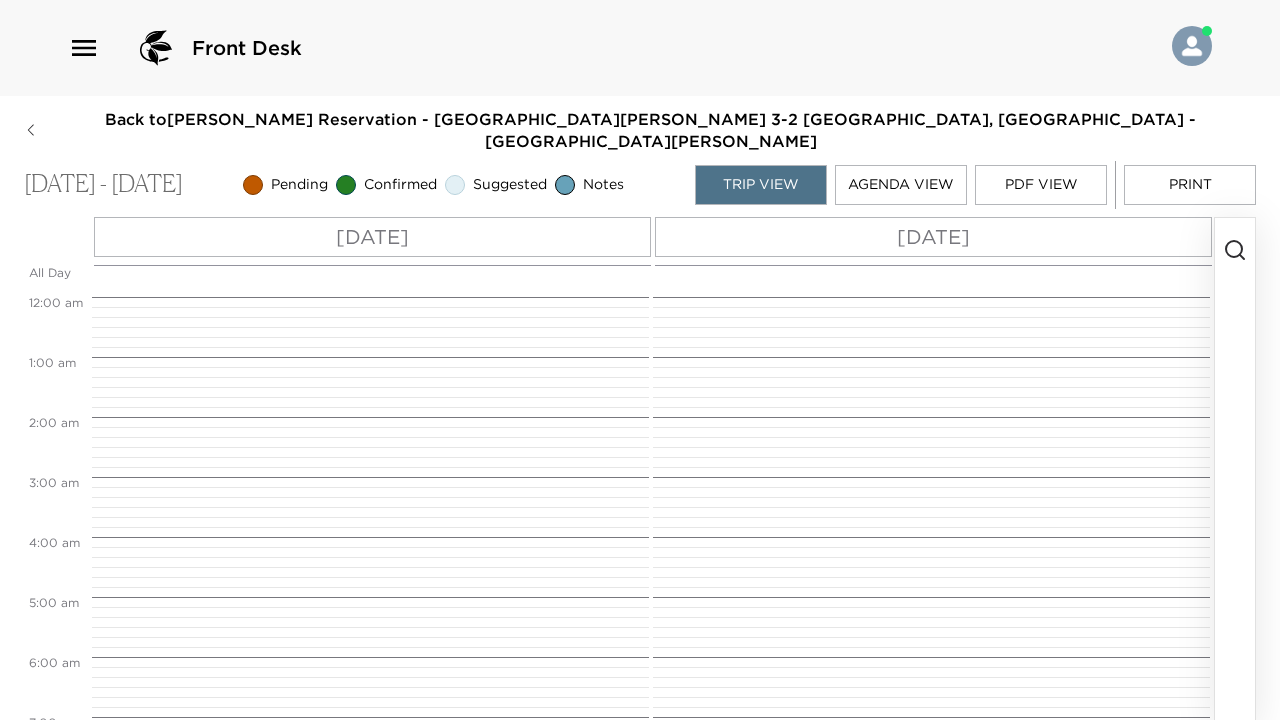 scroll, scrollTop: 795, scrollLeft: 0, axis: vertical 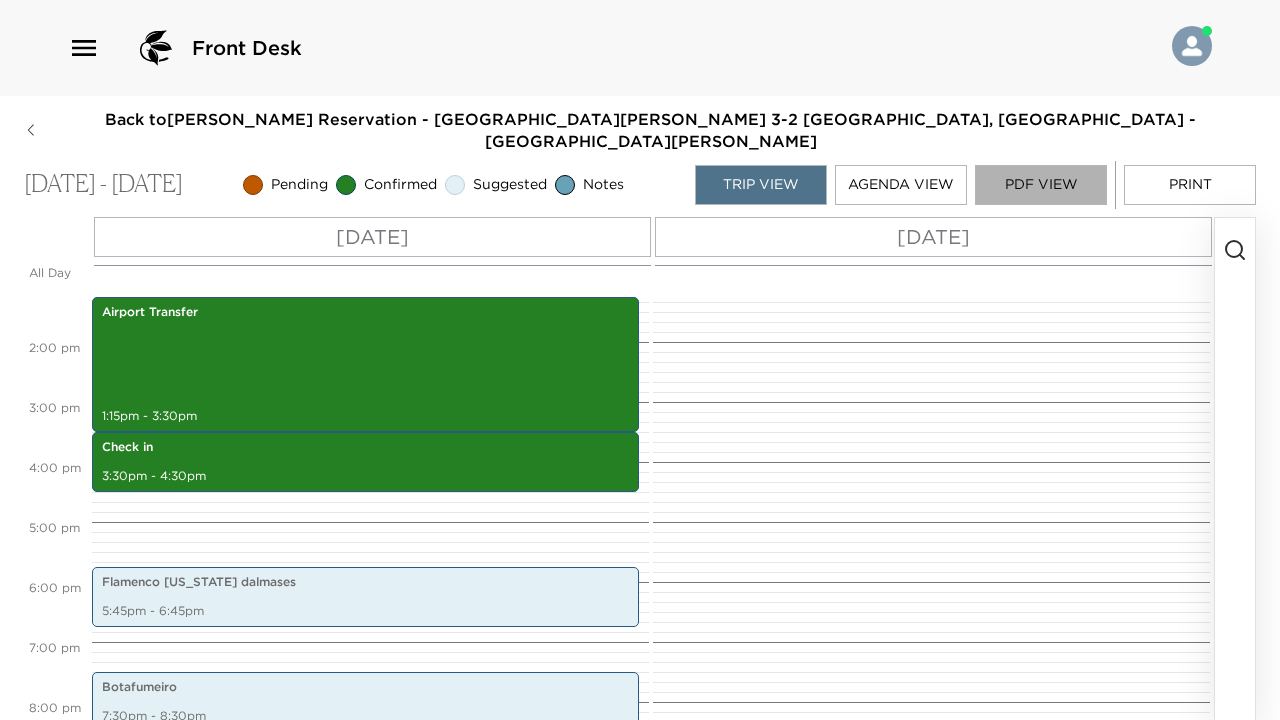 click on "PDF View" at bounding box center [1041, 185] 